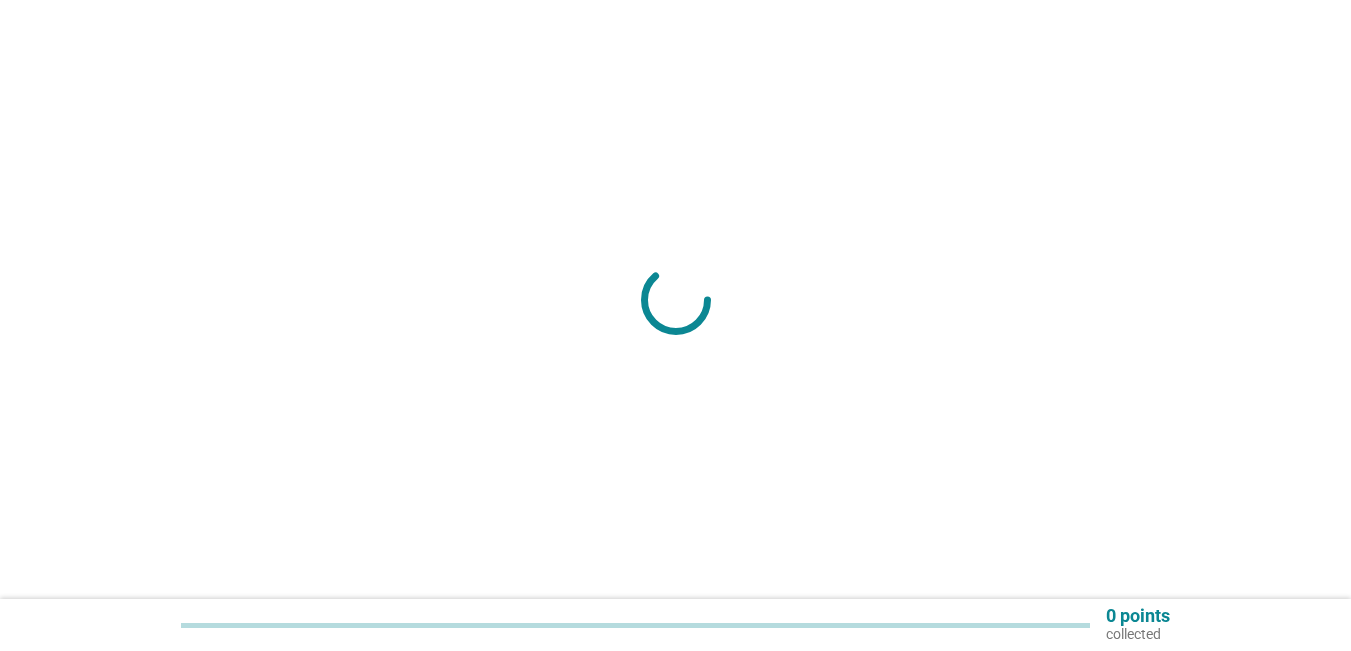 scroll, scrollTop: 0, scrollLeft: 0, axis: both 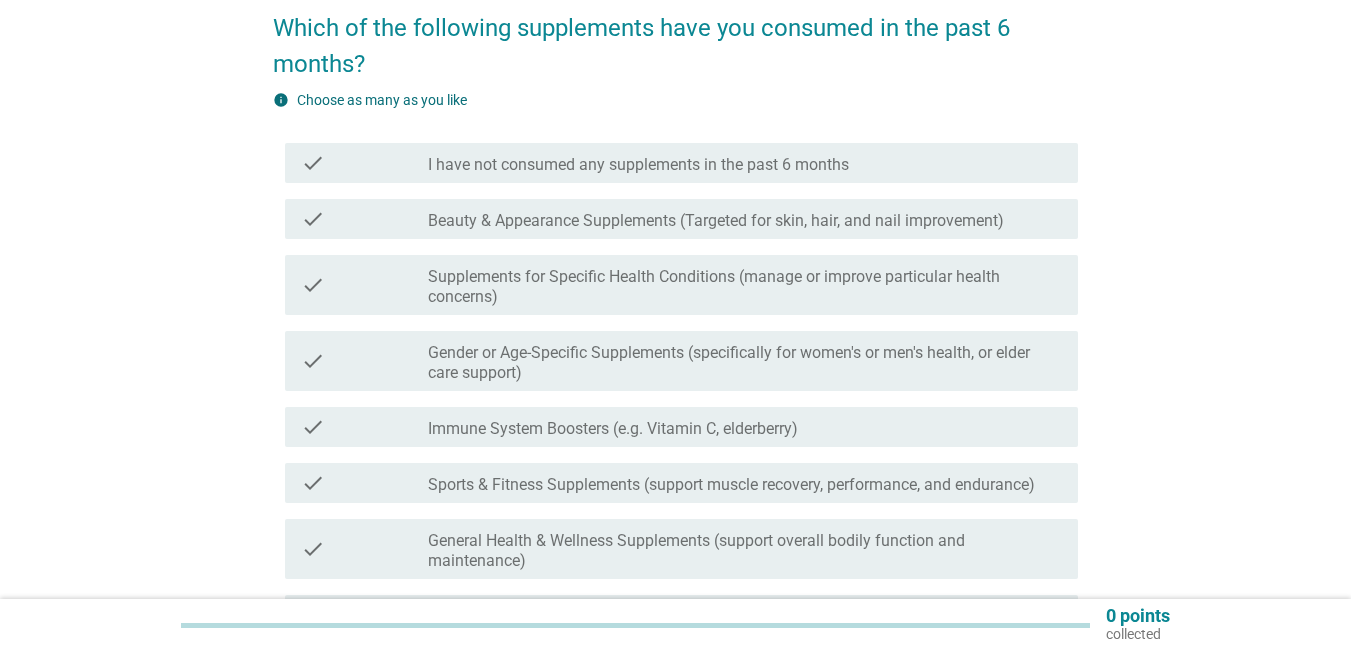 click on "Beauty & Appearance Supplements (Targeted for skin, hair, and nail improvement)" at bounding box center [716, 221] 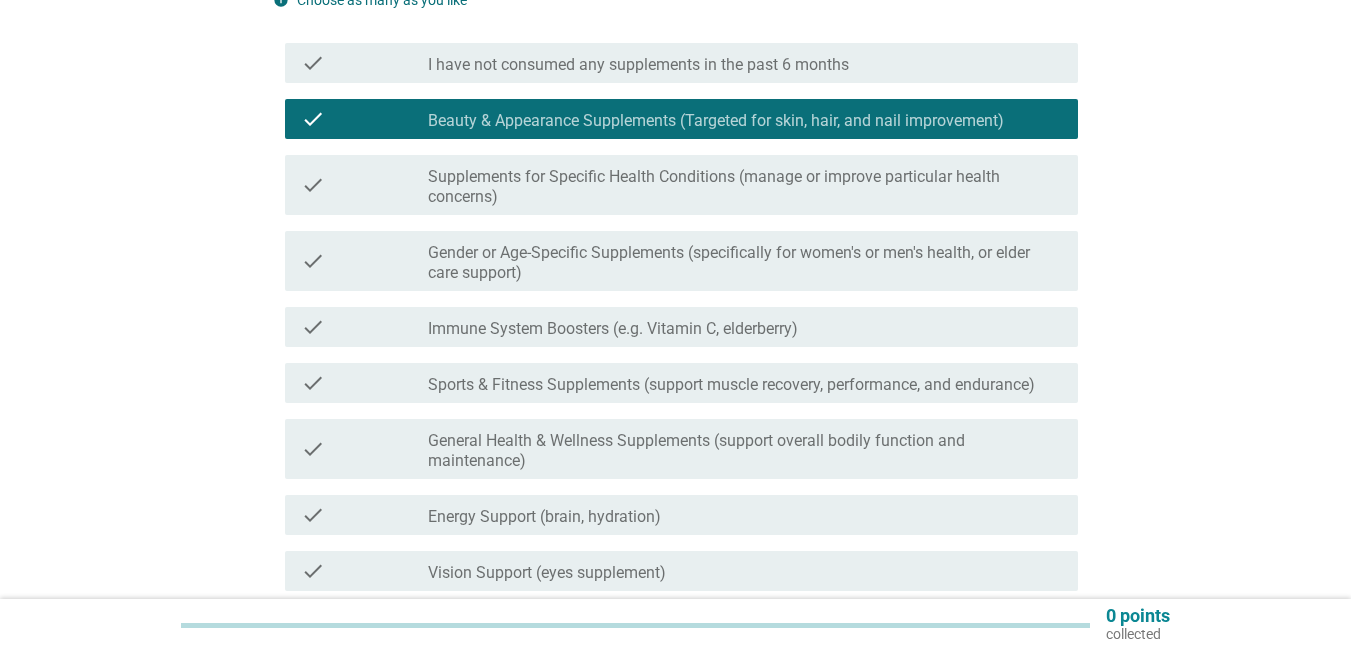 scroll, scrollTop: 400, scrollLeft: 0, axis: vertical 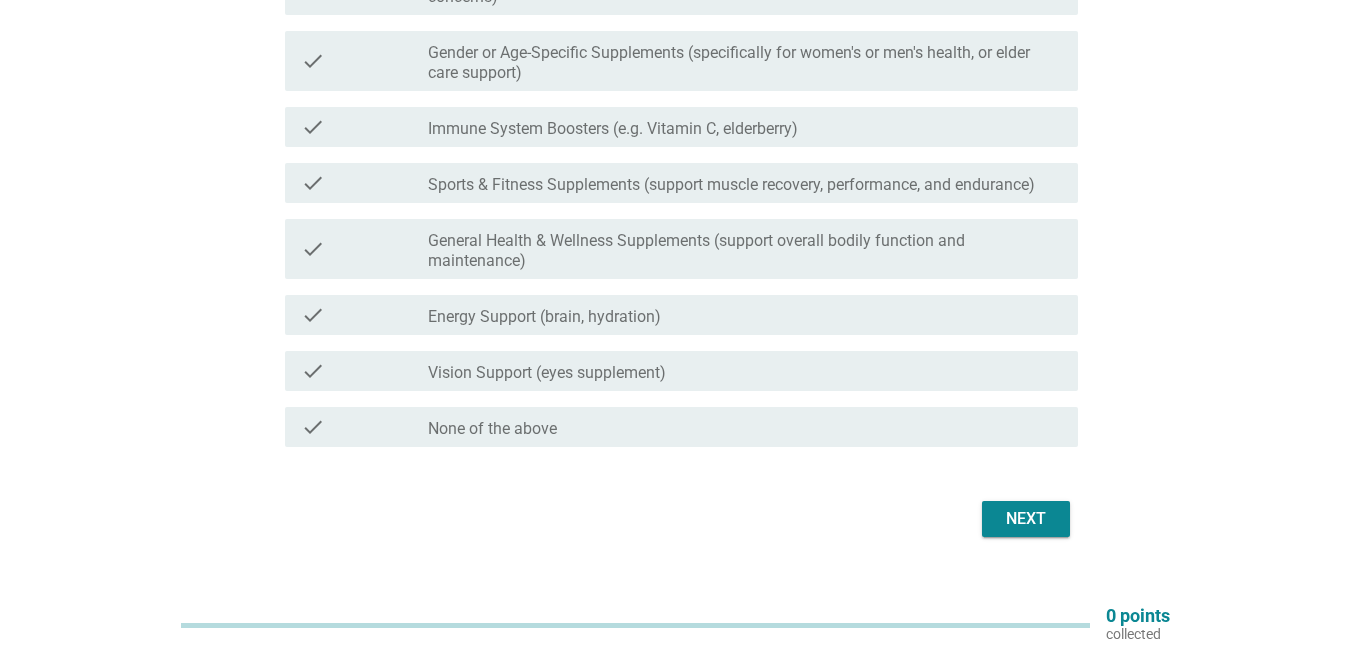 click on "Immune System Boosters (e.g. Vitamin C, elderberry)" at bounding box center [613, 129] 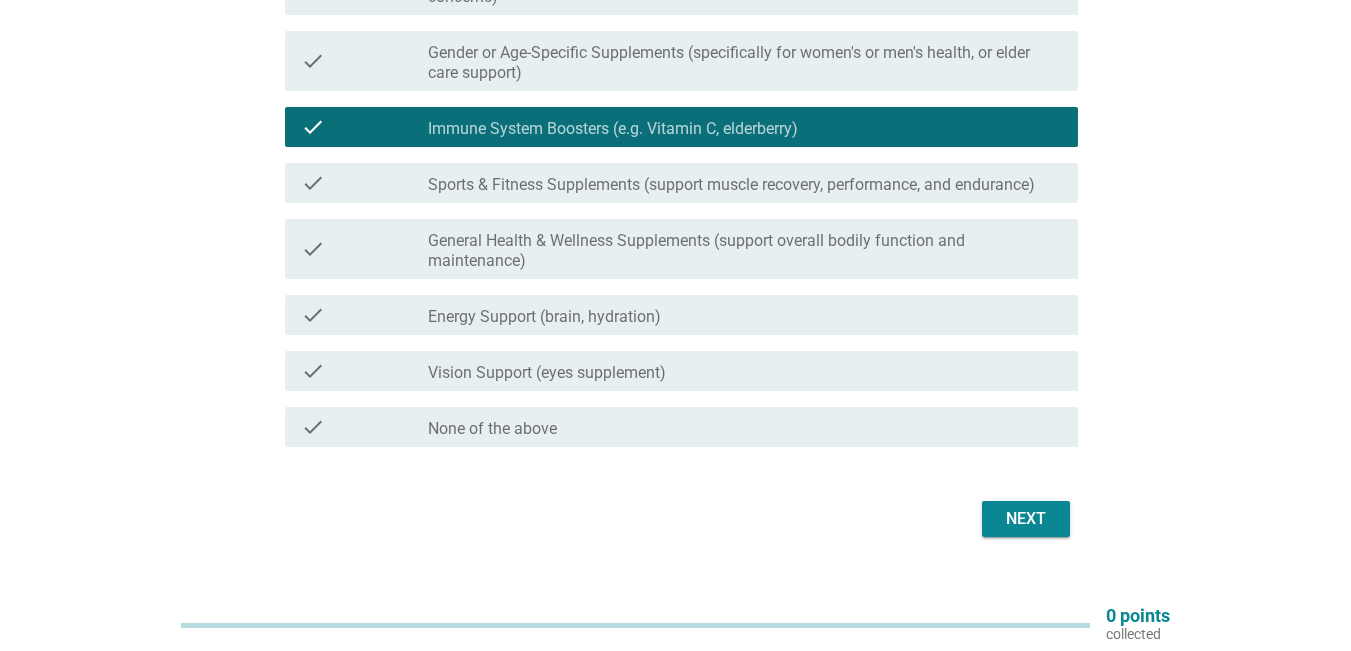 click on "Which of the following supplements have you consumed in the past 6 months?      info   Choose as many as you like   check     check_box_outline_blank I have not consumed any supplements in the past 6 months   check     check_box Beauty & Appearance Supplements (Targeted for skin, hair, and nail improvement)   check     check_box_outline_blank Supplements for Specific Health Conditions (manage or improve particular health concerns)   check     check_box_outline_blank Gender or Age-Specific Supplements (specifically for women's or men's health, or elder care support)   check     check_box Immune System Boosters (e.g. Vitamin C, elderberry)   check     check_box_outline_blank Sports & Fitness Supplements (support muscle recovery, performance, and endurance)   check     check_box_outline_blank General Health & Wellness Supplements (support overall bodily function and maintenance)   check     check_box_outline_blank Energy Support (brain, hydration)    check     check_box_outline_blank   check           Next" at bounding box center [675, 116] 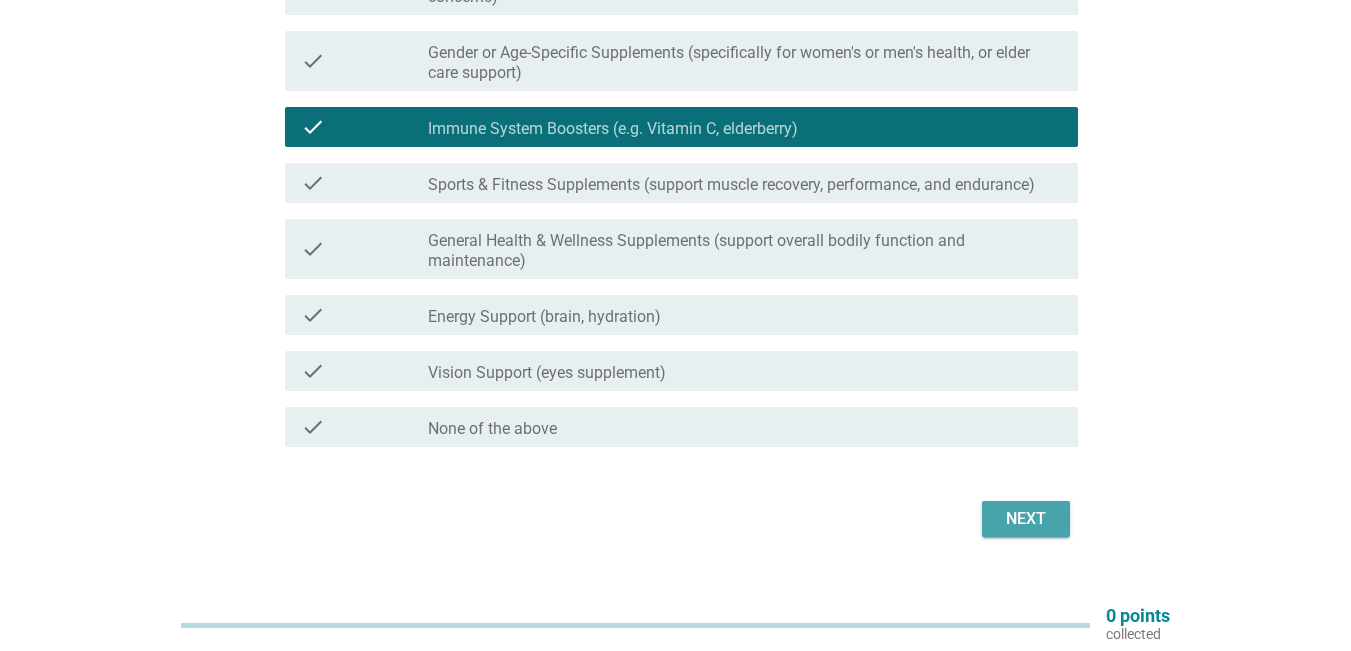 click on "Next" at bounding box center (1026, 519) 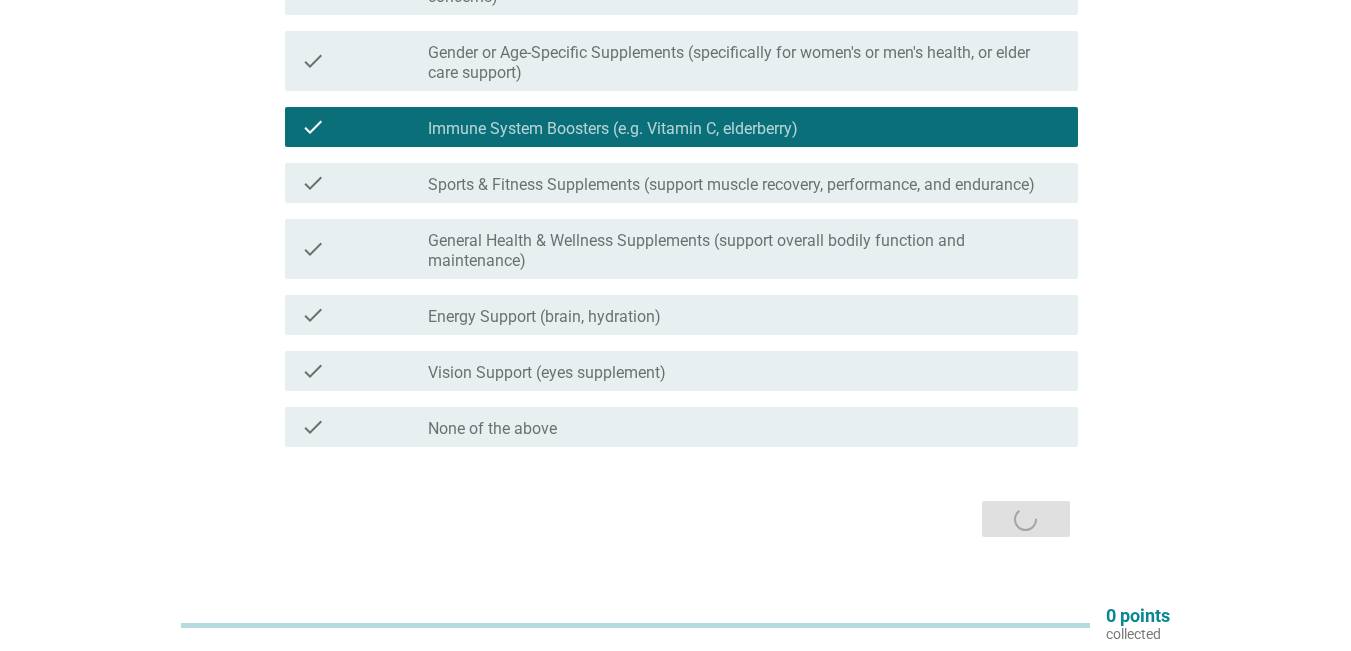 scroll, scrollTop: 0, scrollLeft: 0, axis: both 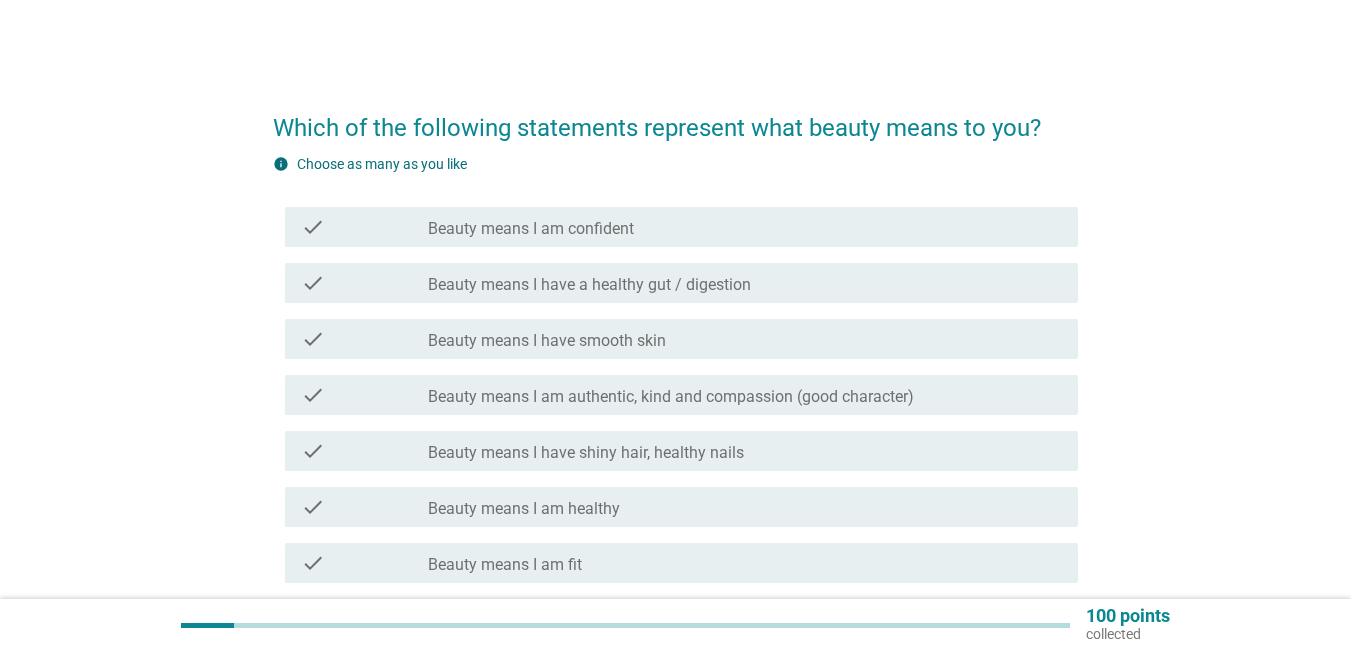 click on "check_box_outline_blank Beauty means I am confident" at bounding box center [745, 227] 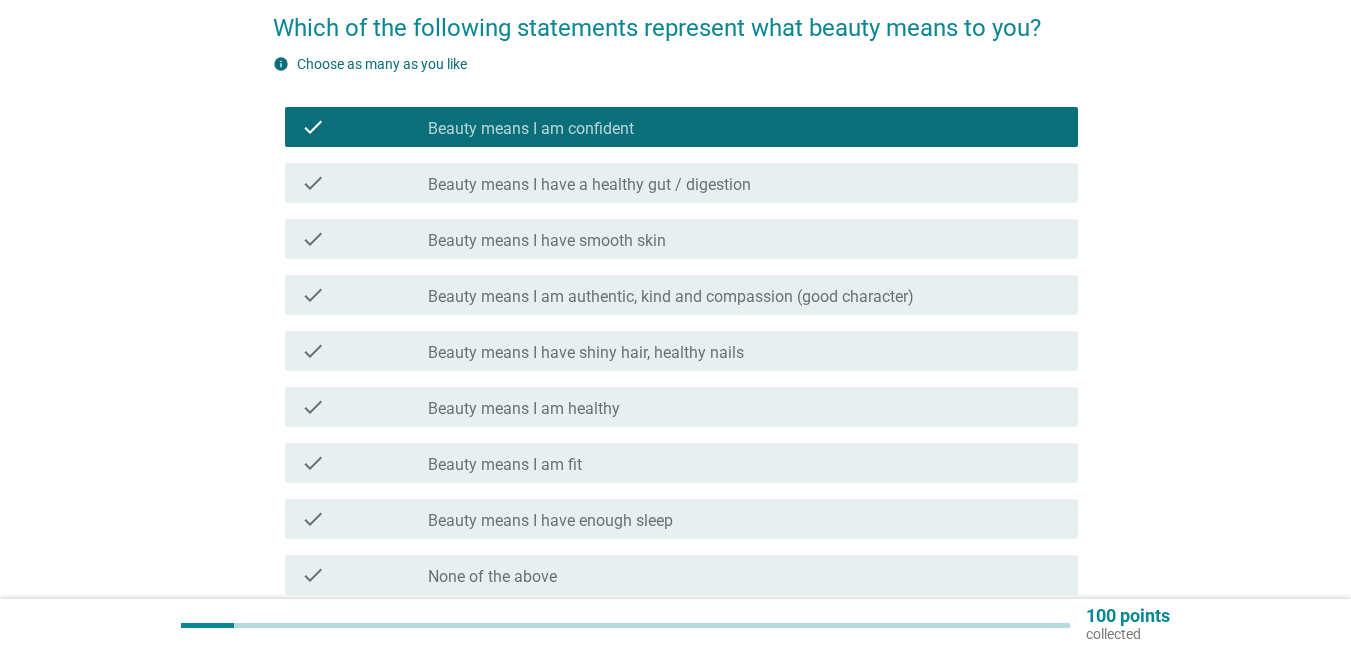 click on "Beauty means I have a healthy gut / digestion" at bounding box center (589, 185) 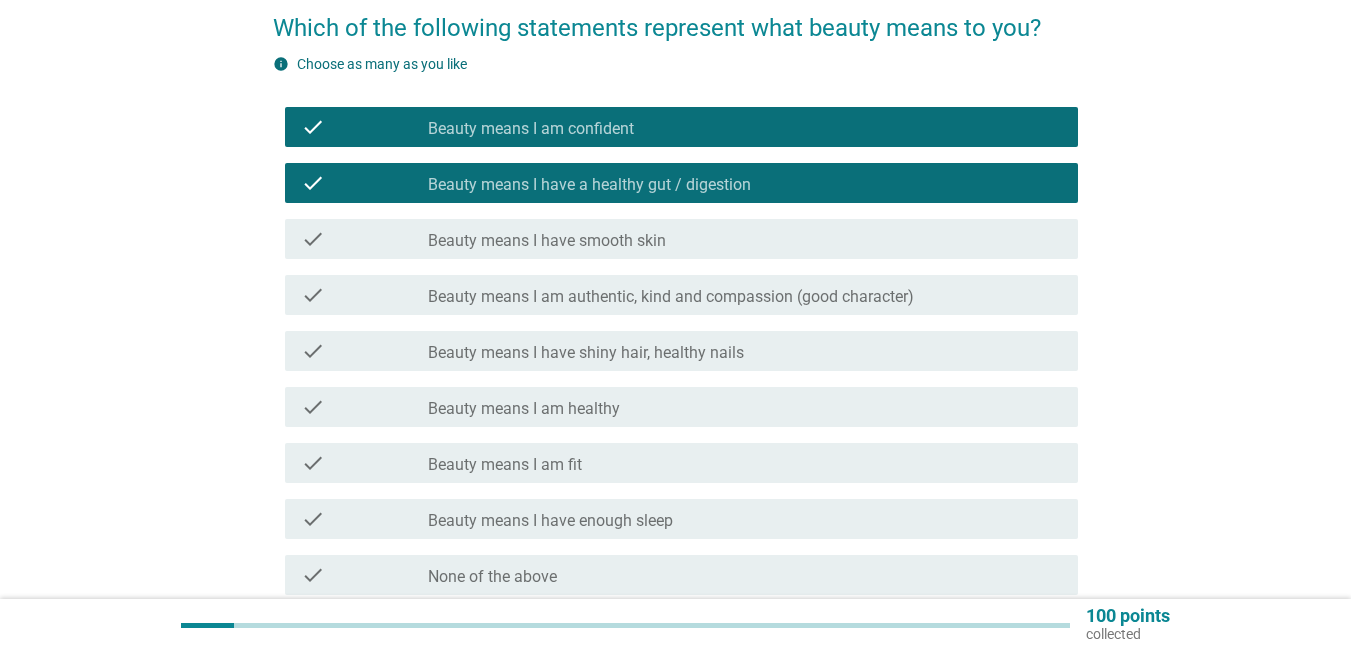 scroll, scrollTop: 282, scrollLeft: 0, axis: vertical 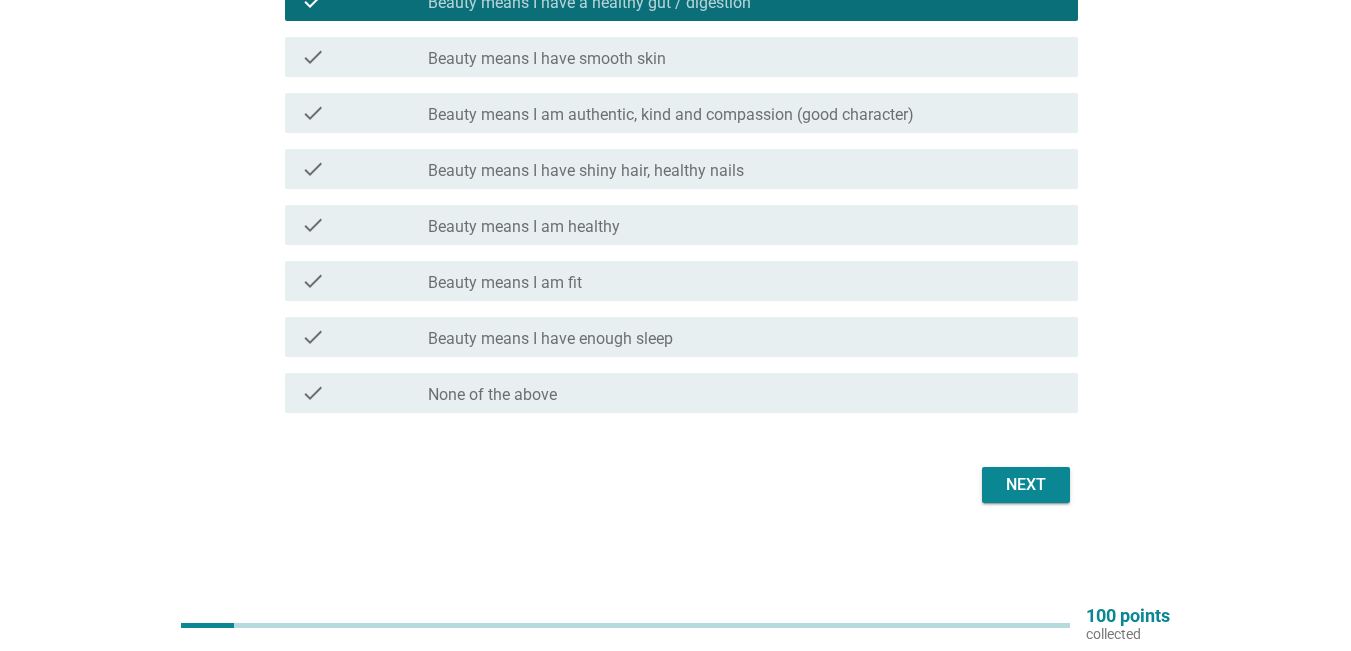 click on "check_box_outline_blank Beauty means I am fit" at bounding box center (745, 281) 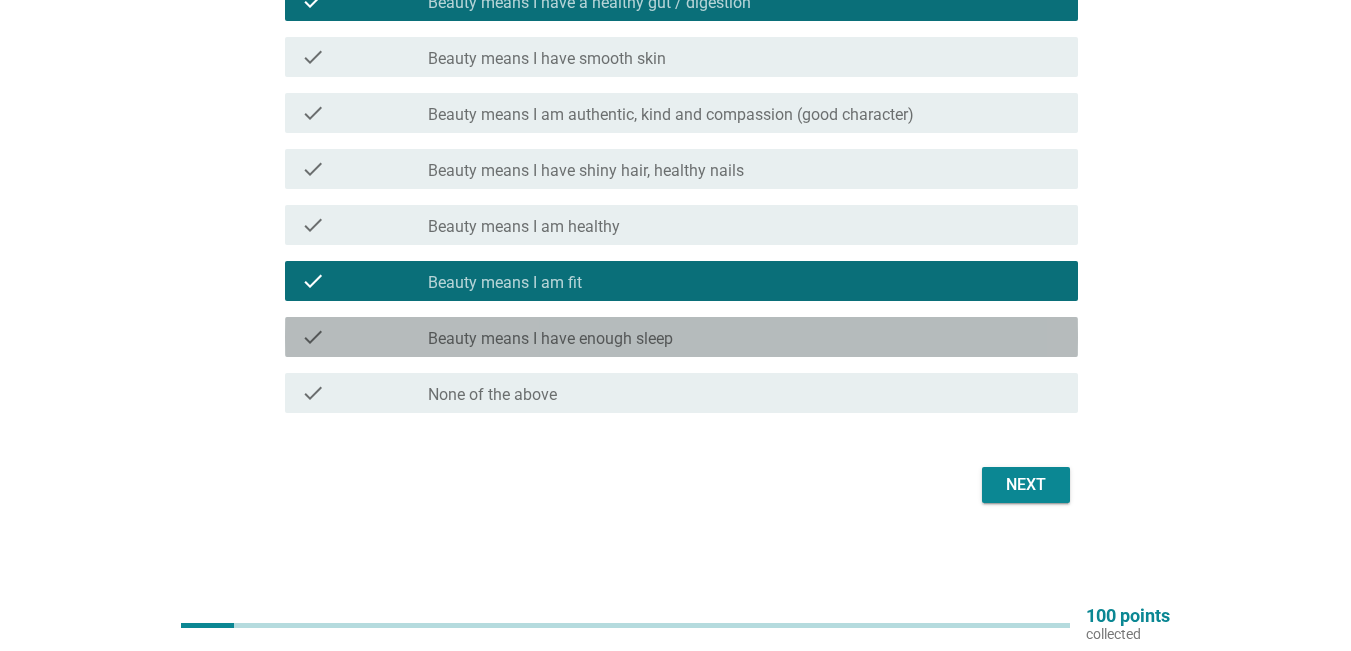 click on "check     check_box_outline_blank Beauty means I have enough sleep" at bounding box center [681, 337] 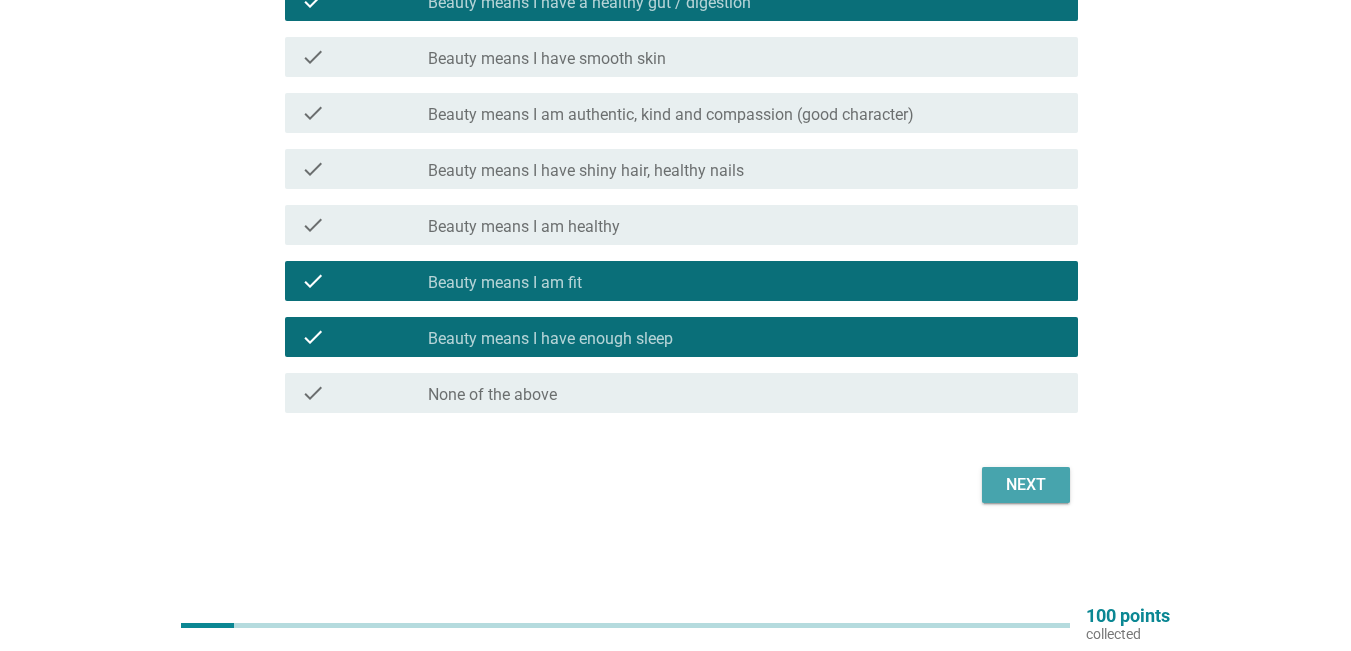 click on "Next" at bounding box center [1026, 485] 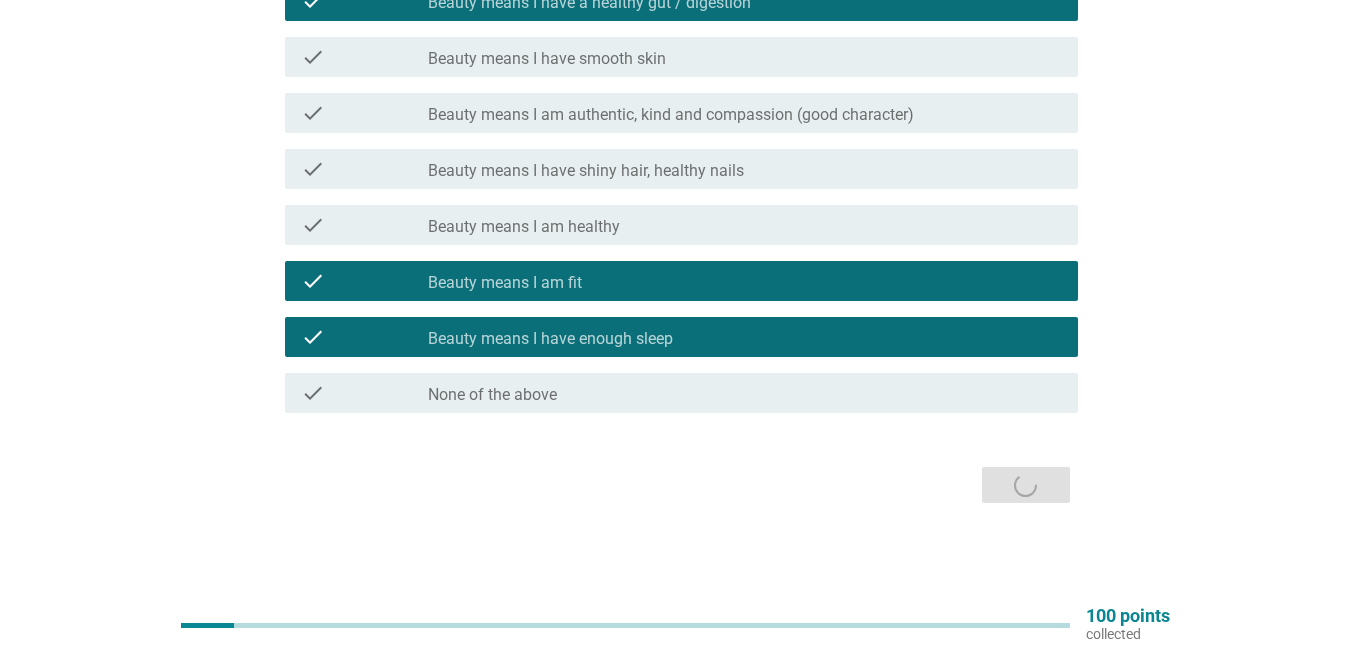 scroll, scrollTop: 0, scrollLeft: 0, axis: both 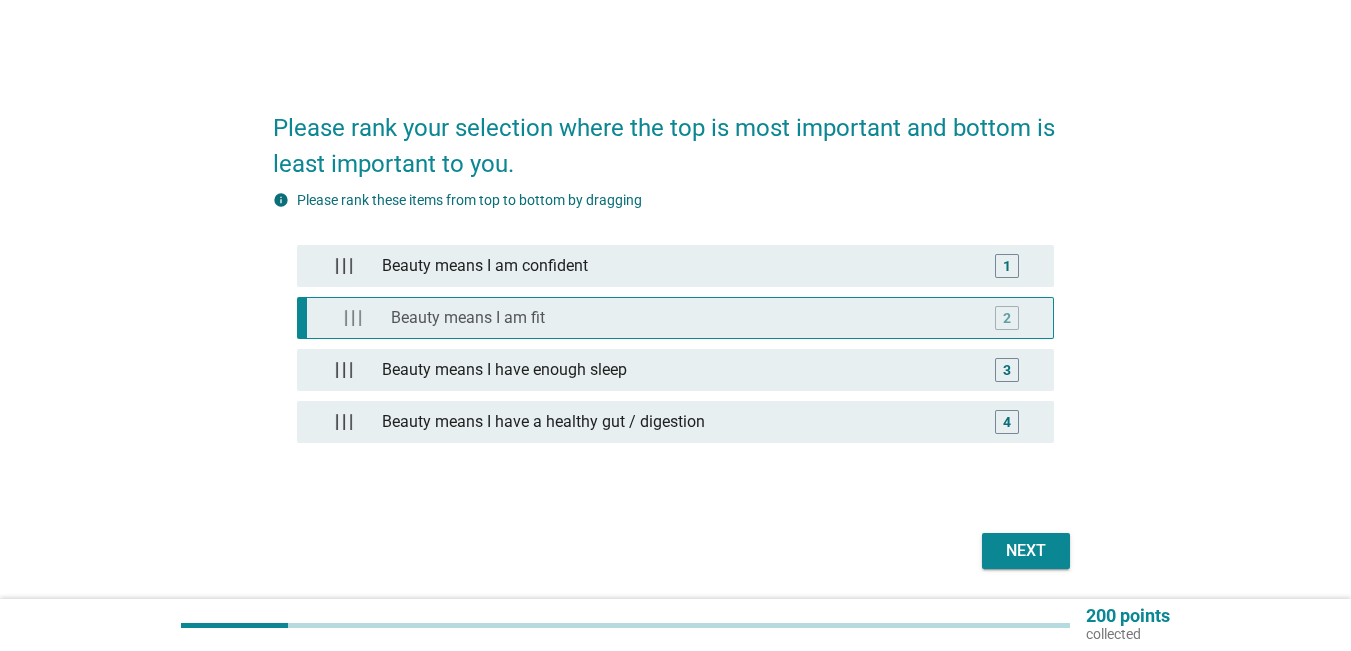 type 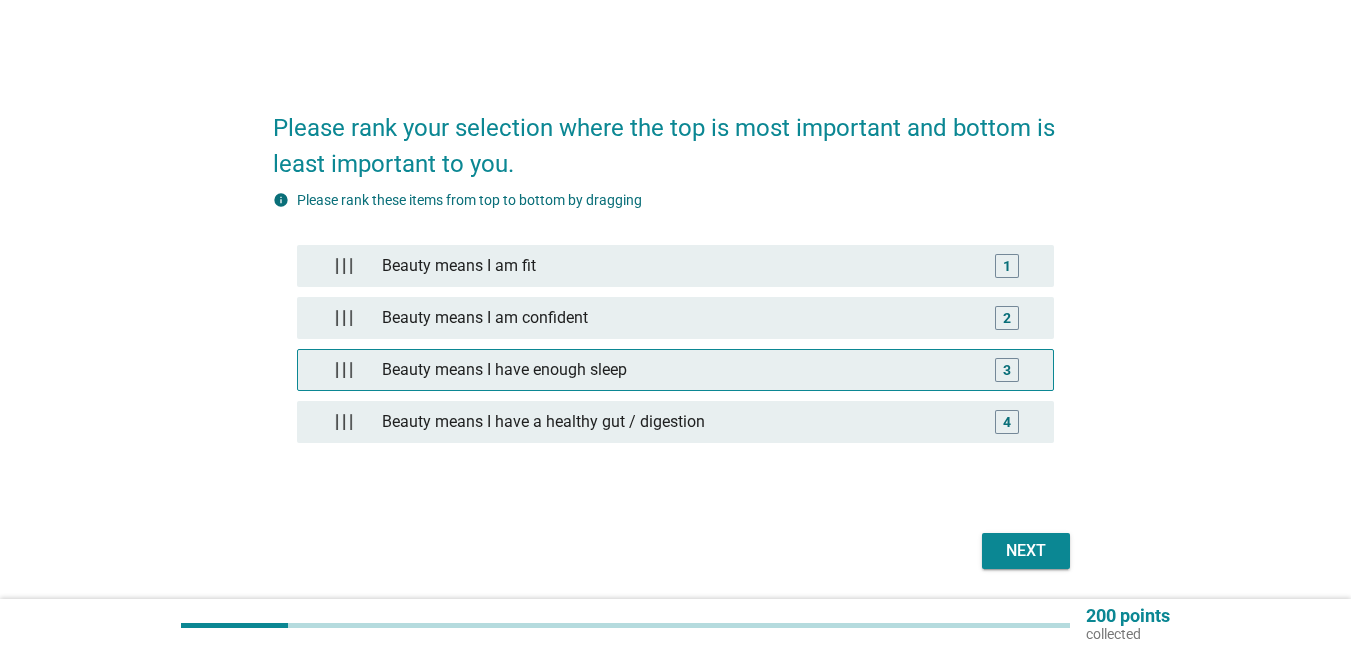 click on "3" at bounding box center (1007, 370) 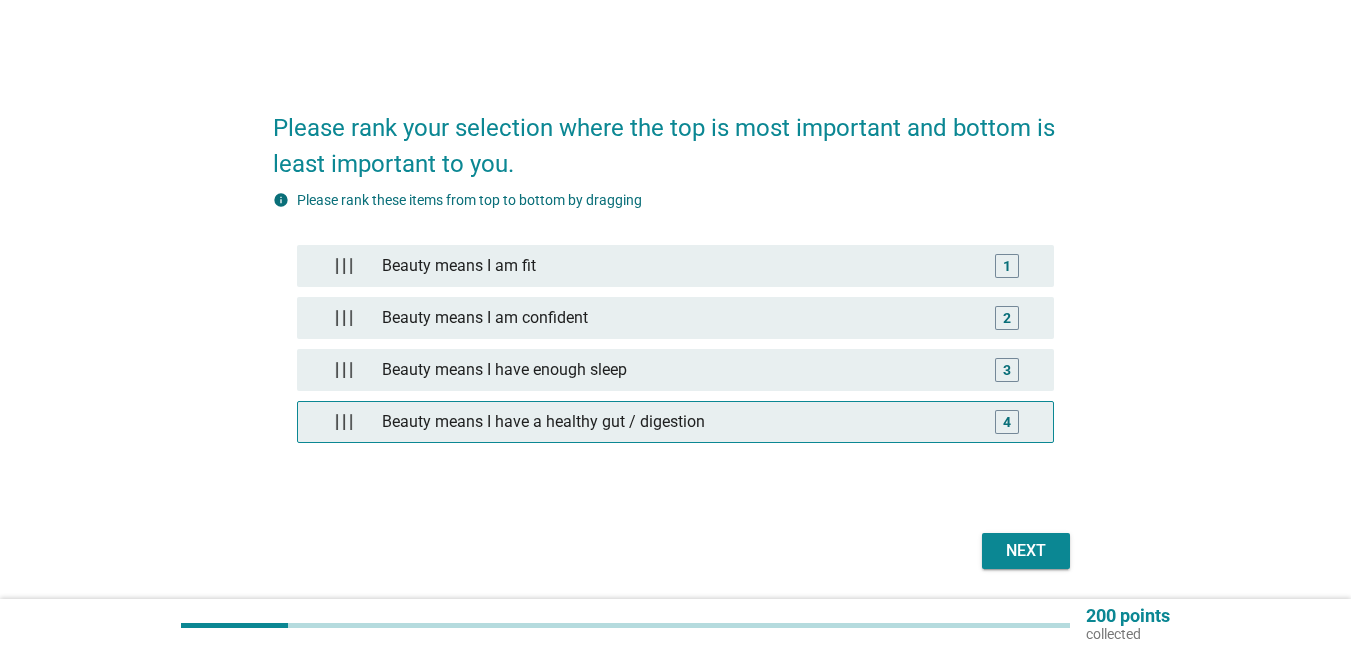click on "4" at bounding box center [1007, 422] 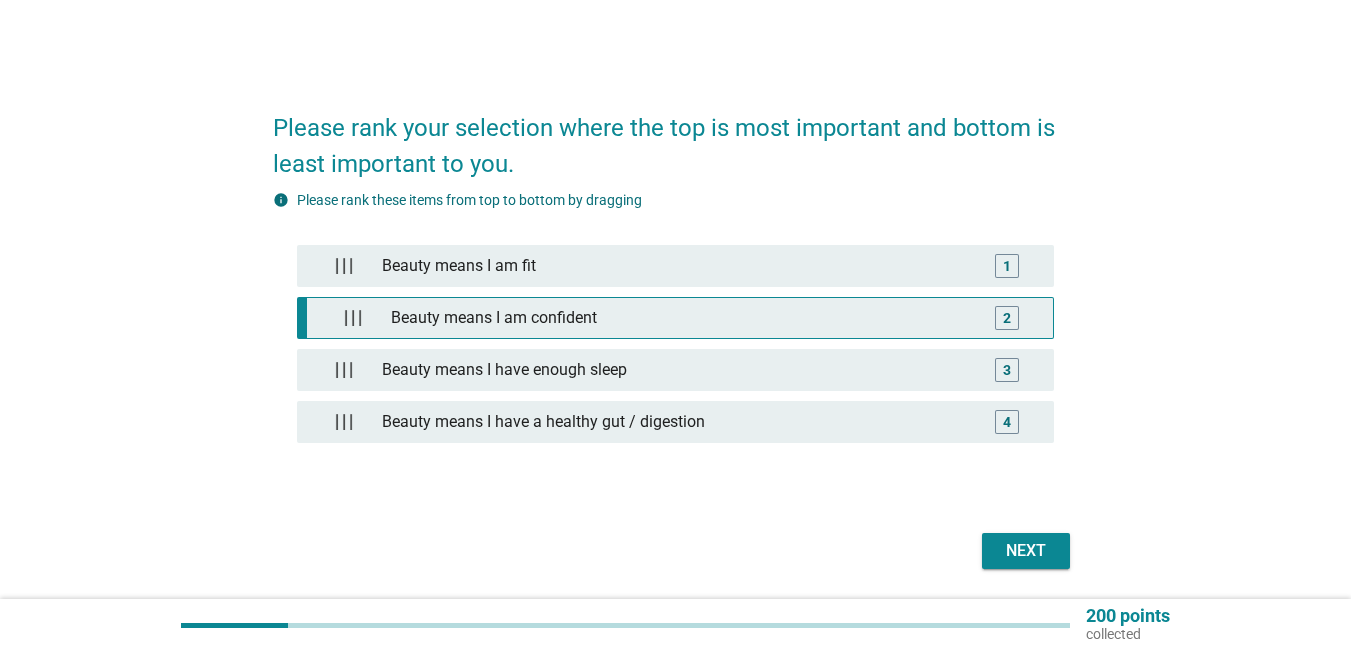 click on "2" at bounding box center [1006, 318] 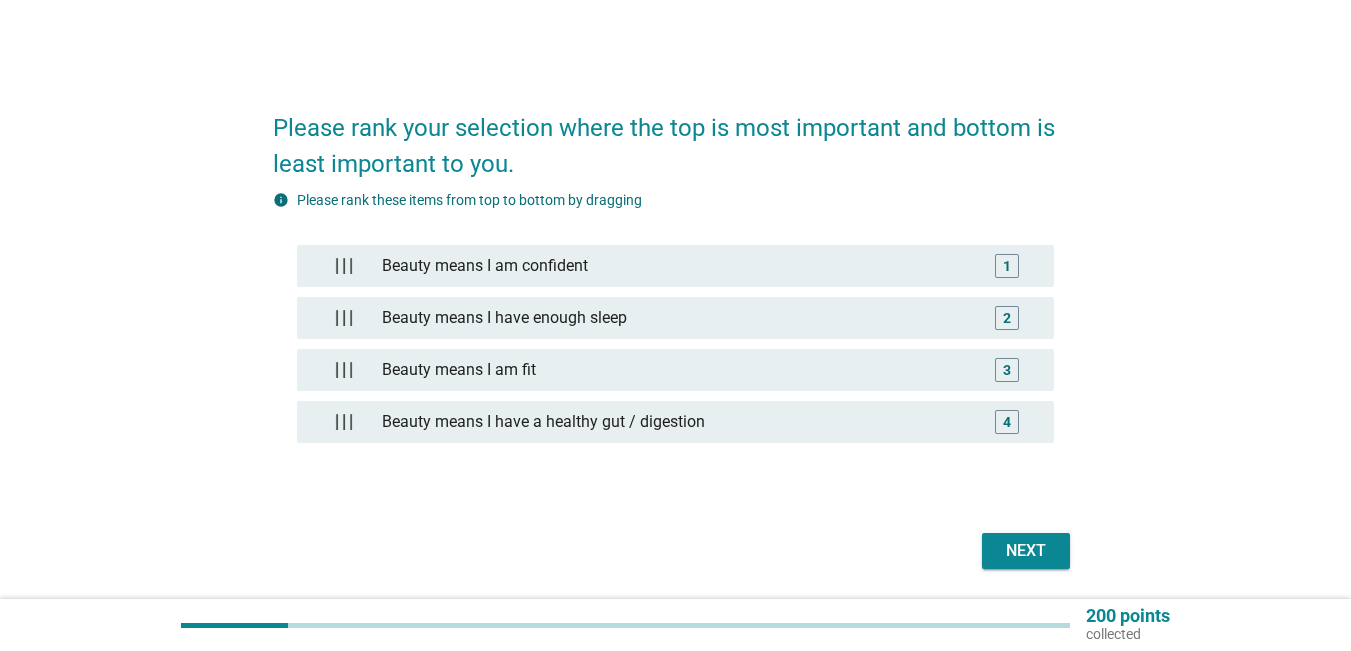 click on "Next" at bounding box center (1026, 551) 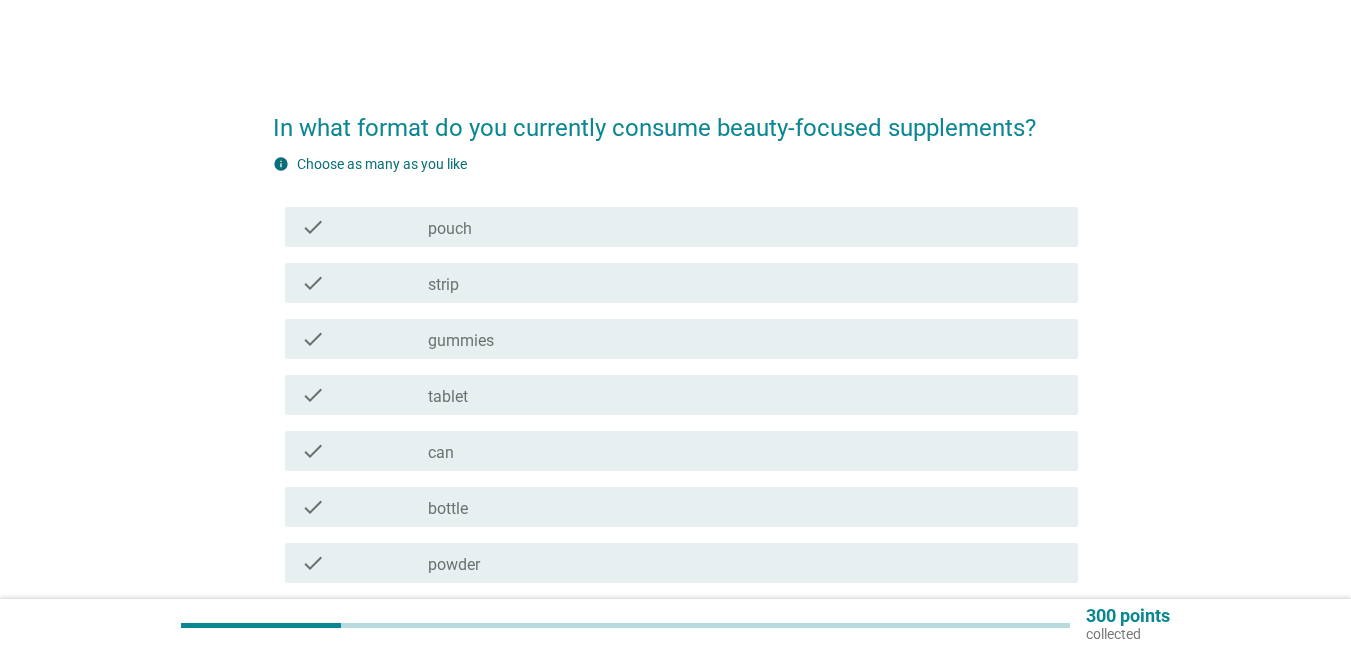 click on "gummies" at bounding box center (461, 341) 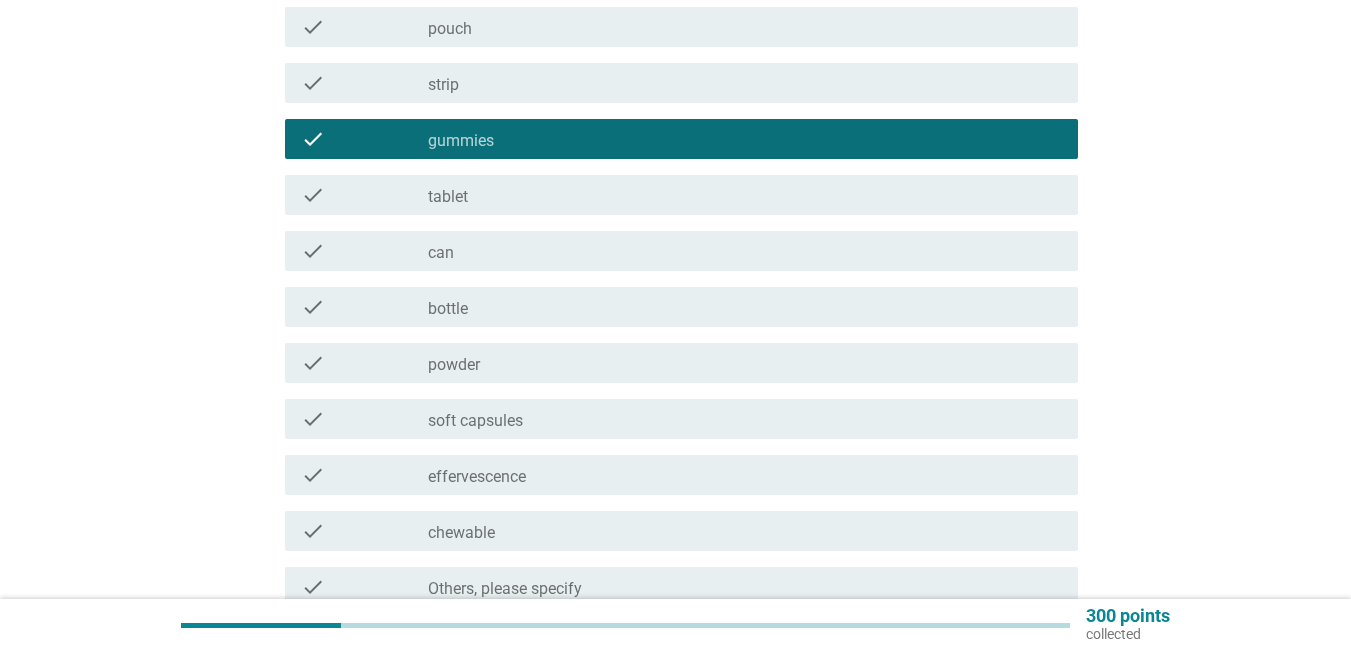 scroll, scrollTop: 394, scrollLeft: 0, axis: vertical 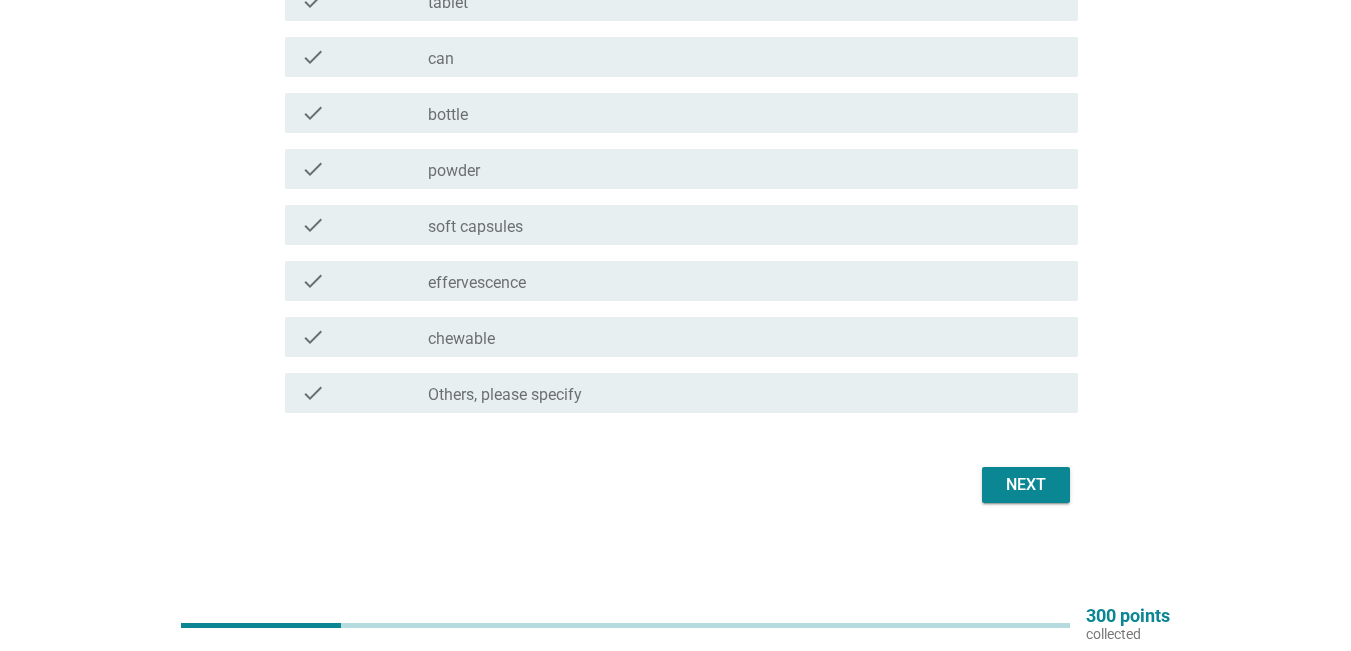 click on "chewable" at bounding box center [461, 339] 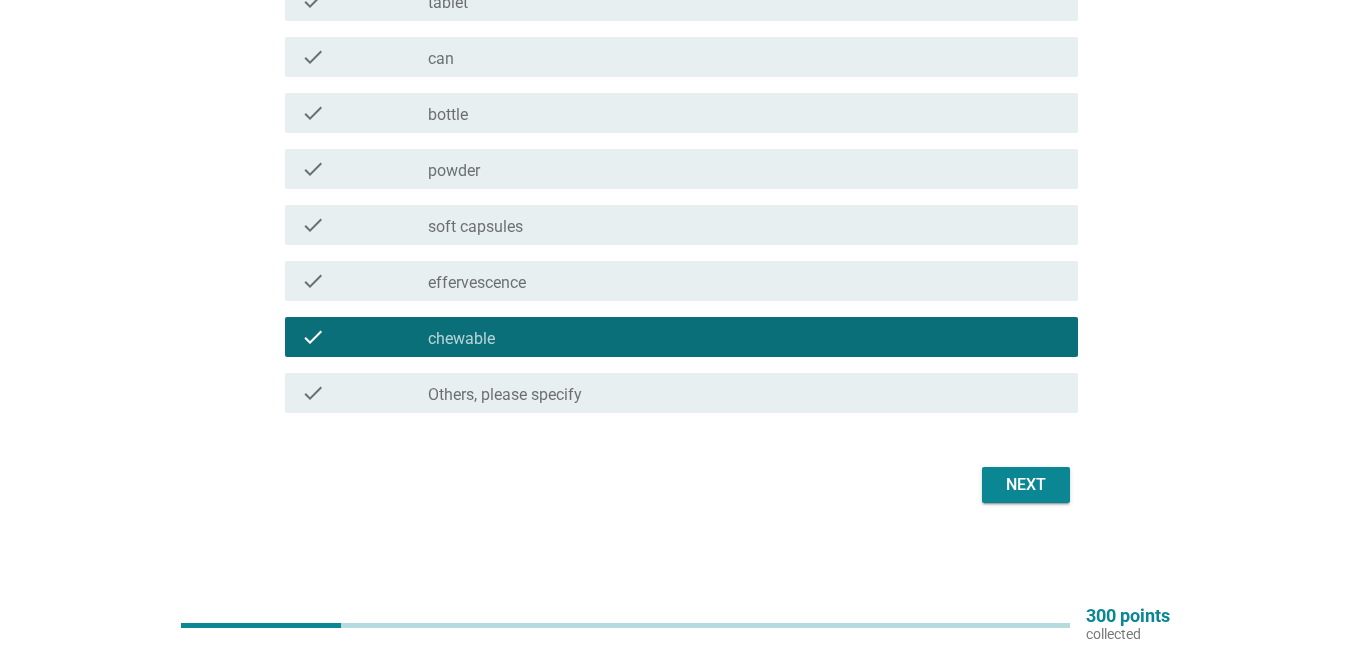 click on "Next" at bounding box center [675, 485] 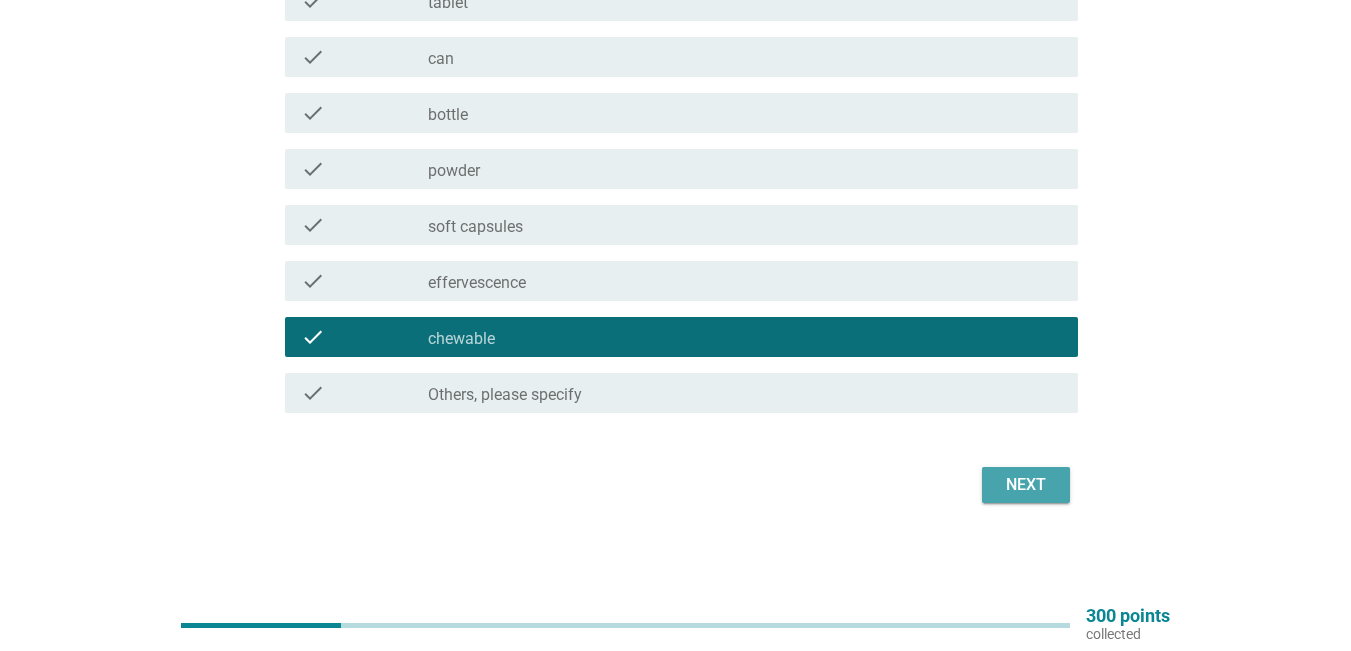 click on "Next" at bounding box center [1026, 485] 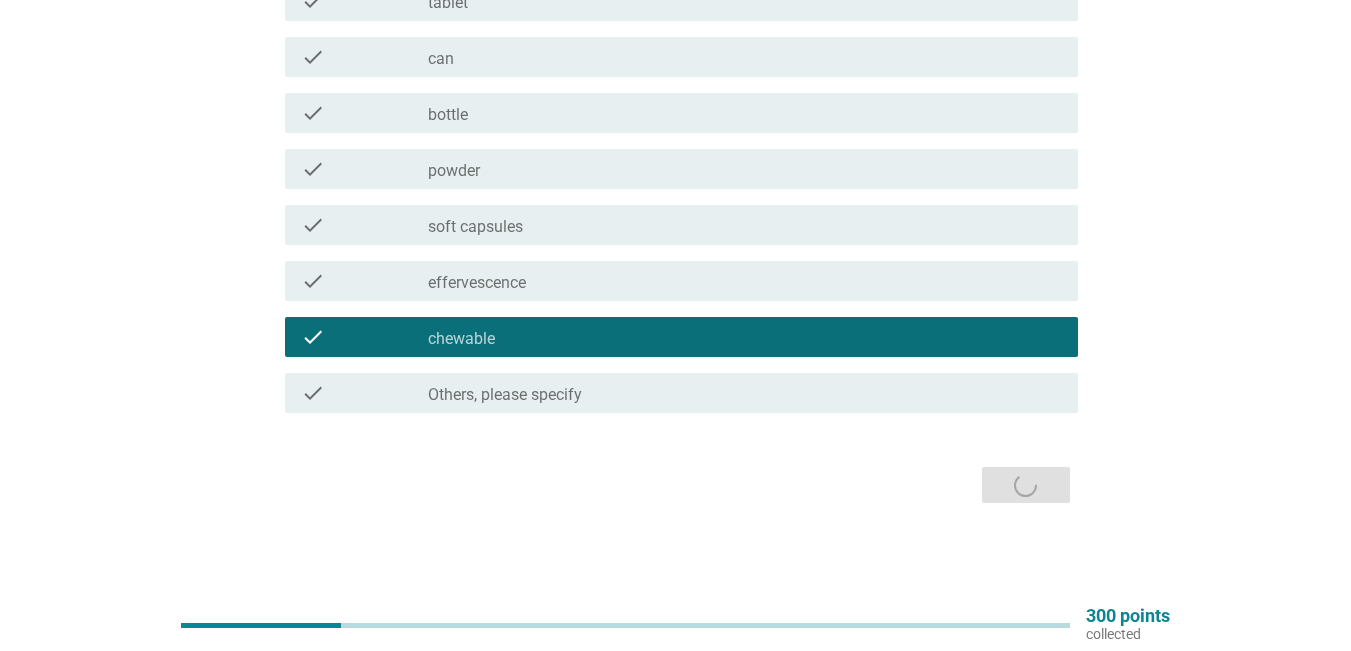 scroll, scrollTop: 0, scrollLeft: 0, axis: both 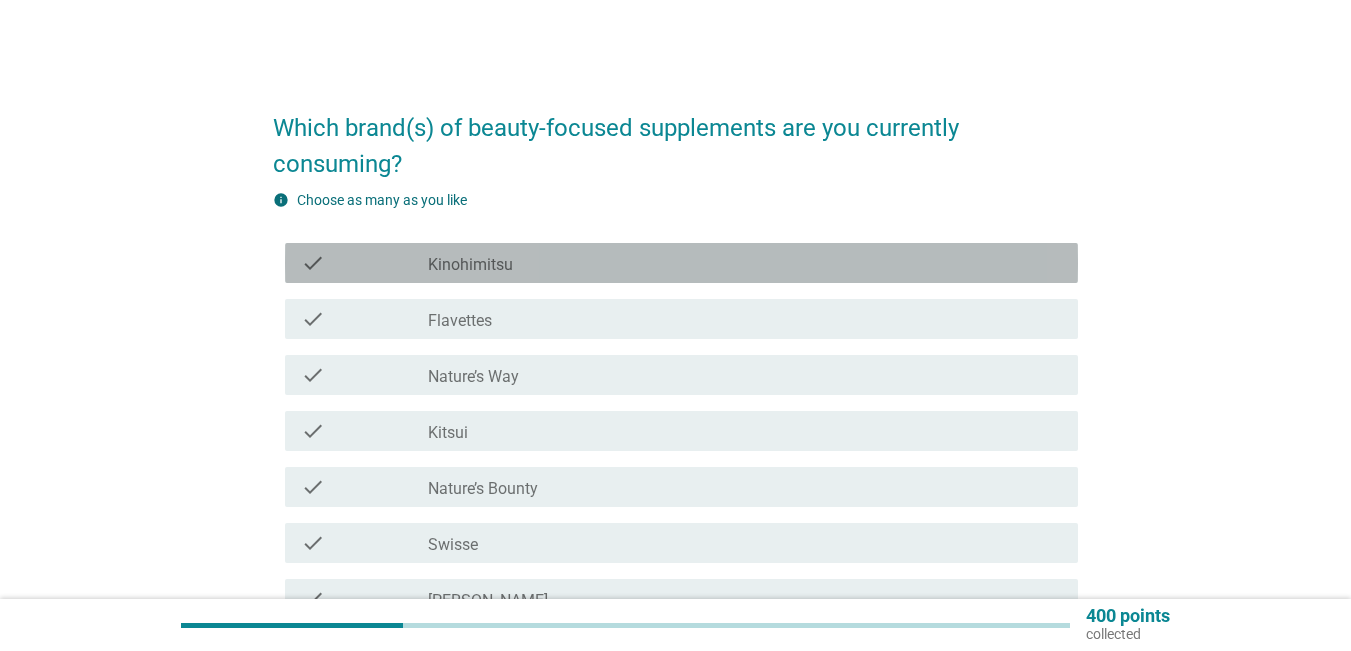 click on "check_box_outline_blank Kinohimitsu" at bounding box center (745, 263) 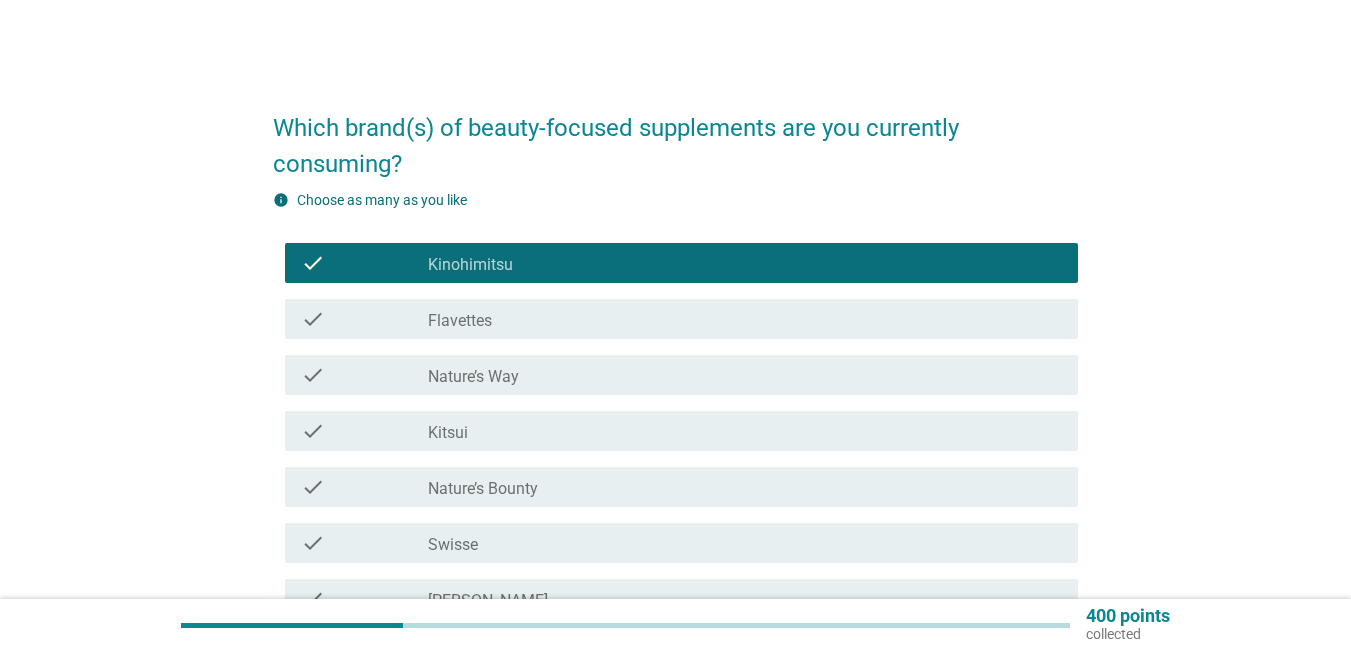 click on "check_box_outline_blank Flavettes" at bounding box center [745, 319] 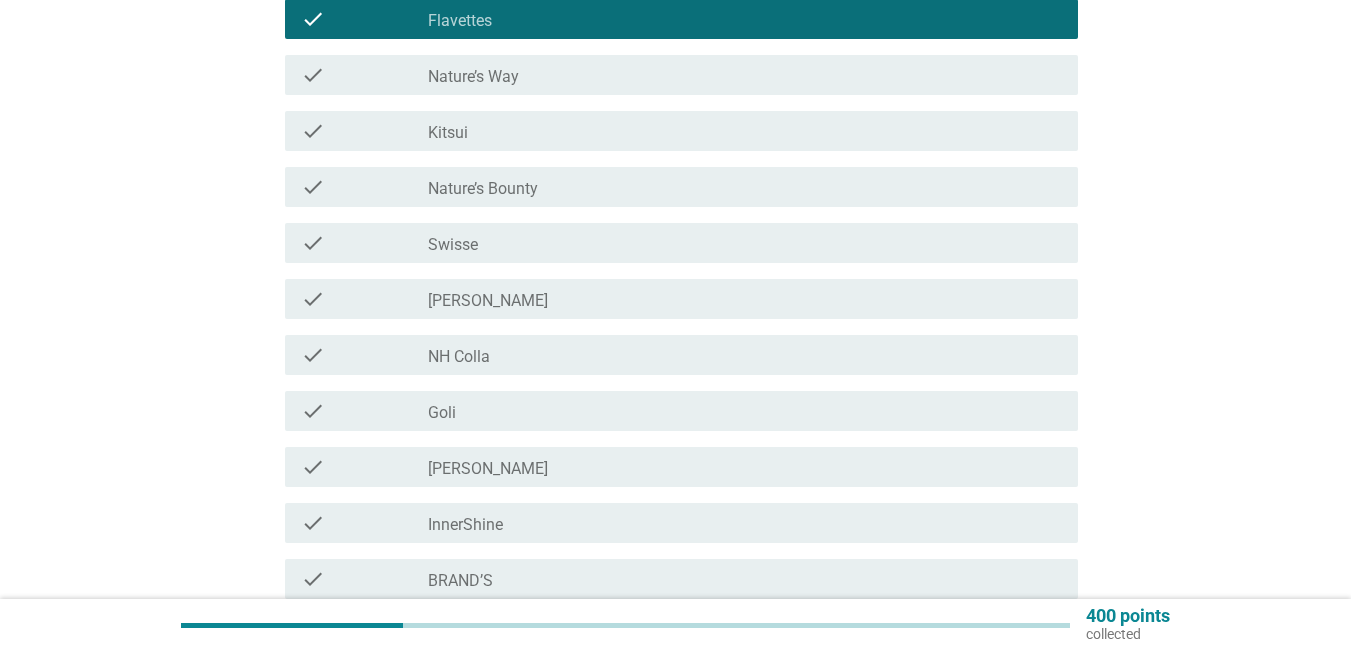 click on "Kitsui" at bounding box center (448, 133) 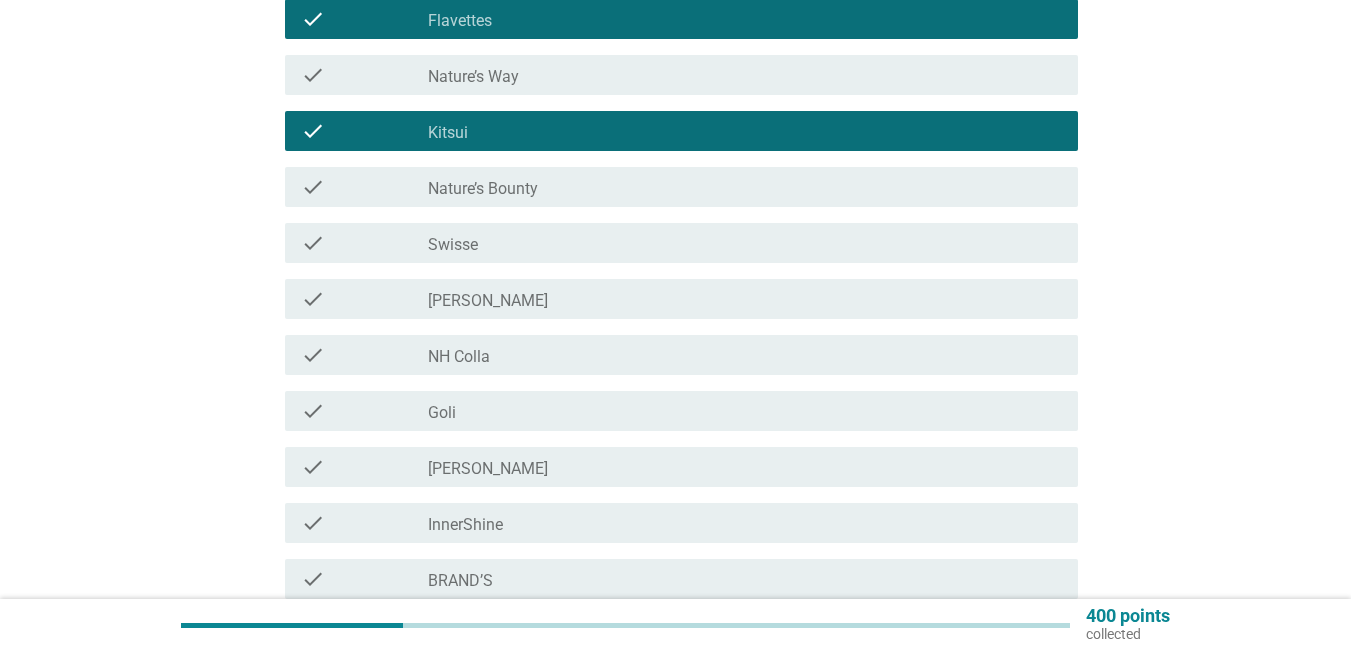 scroll, scrollTop: 598, scrollLeft: 0, axis: vertical 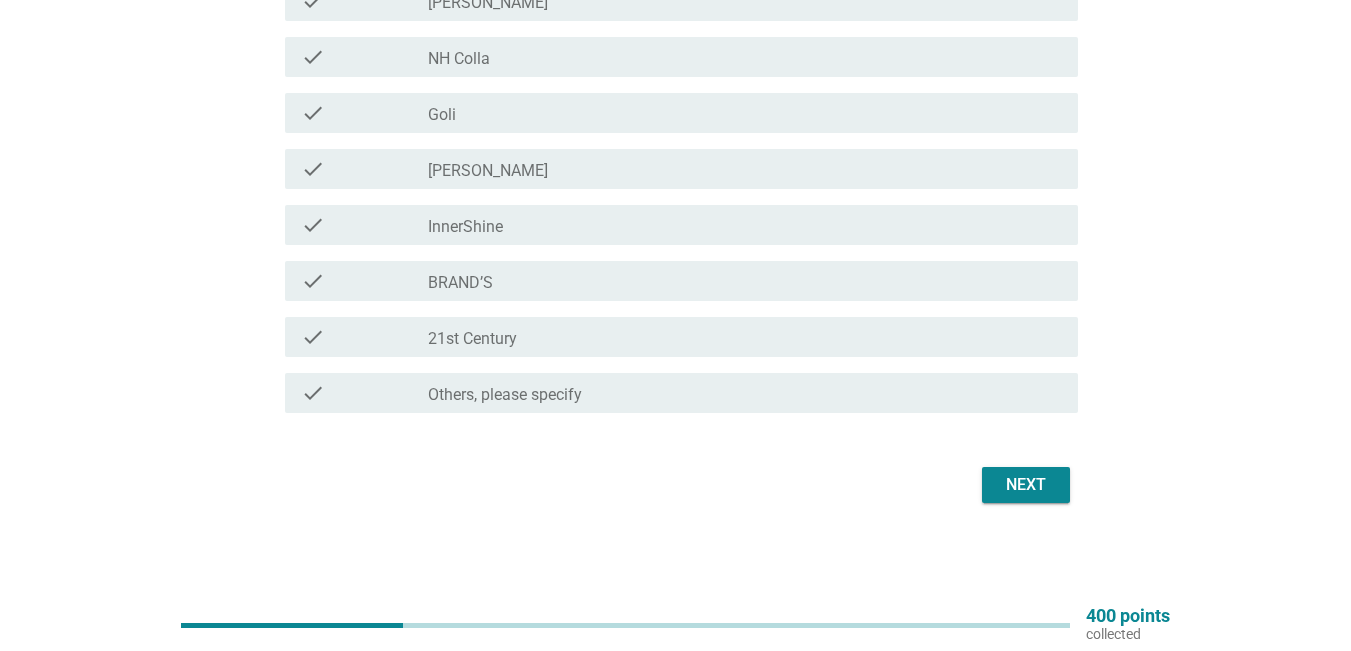 click on "Next" at bounding box center (1026, 485) 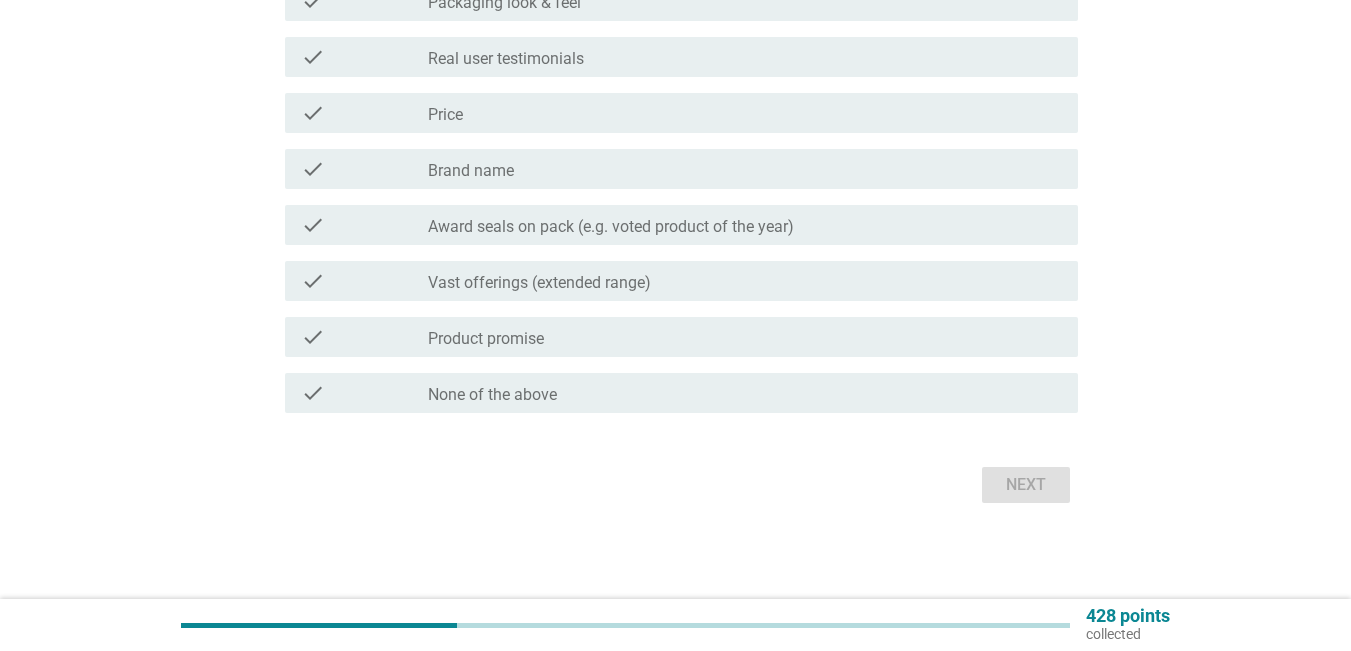 scroll, scrollTop: 0, scrollLeft: 0, axis: both 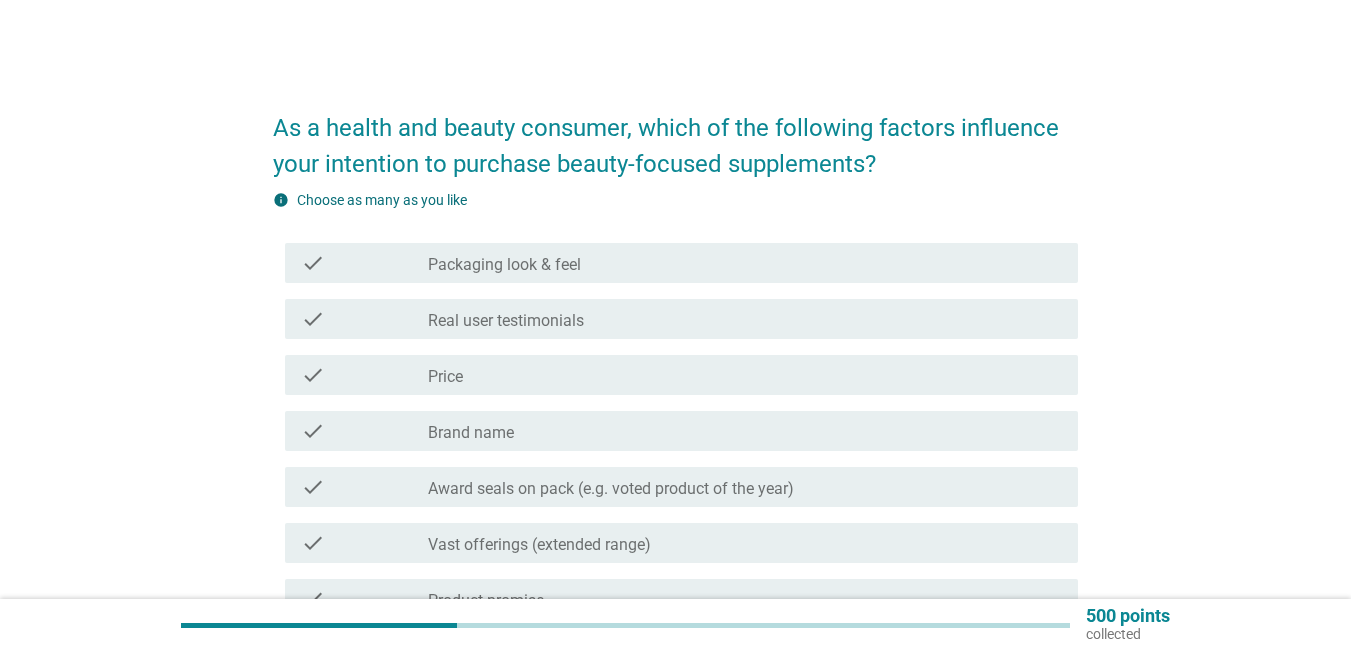 click on "check     check_box_outline_blank Brand name" at bounding box center (675, 431) 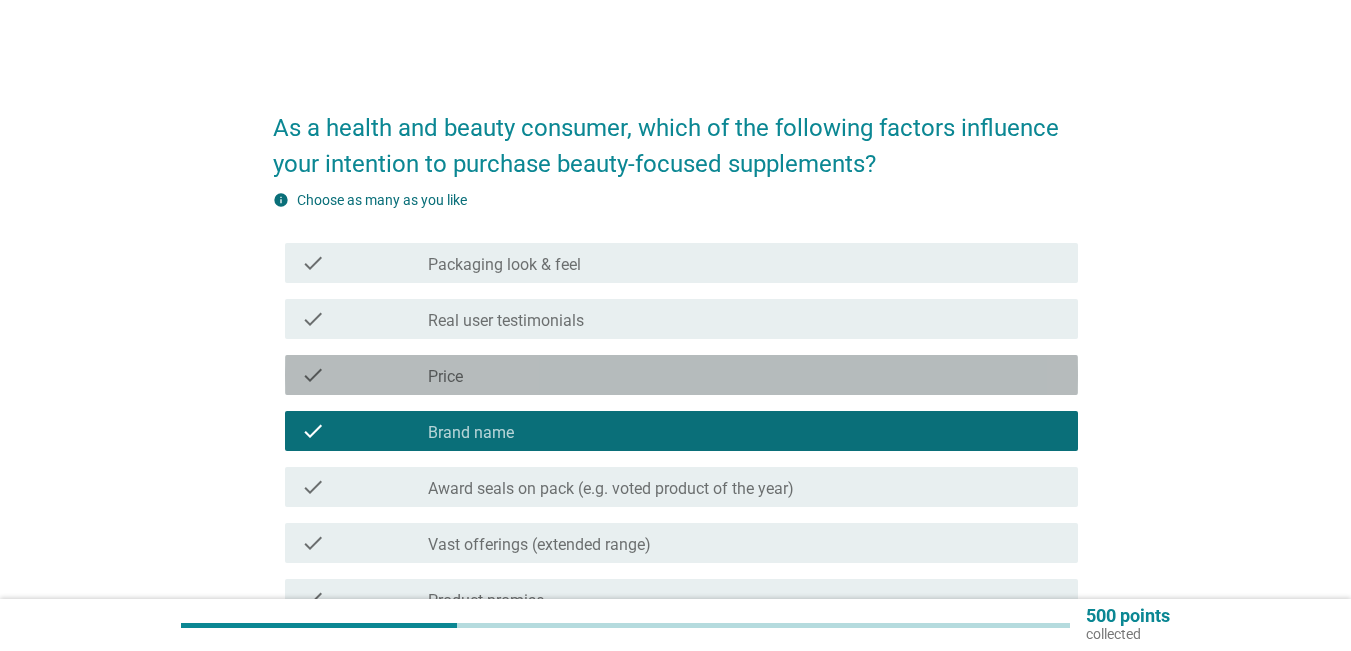 click on "check_box_outline_blank Price" at bounding box center (745, 375) 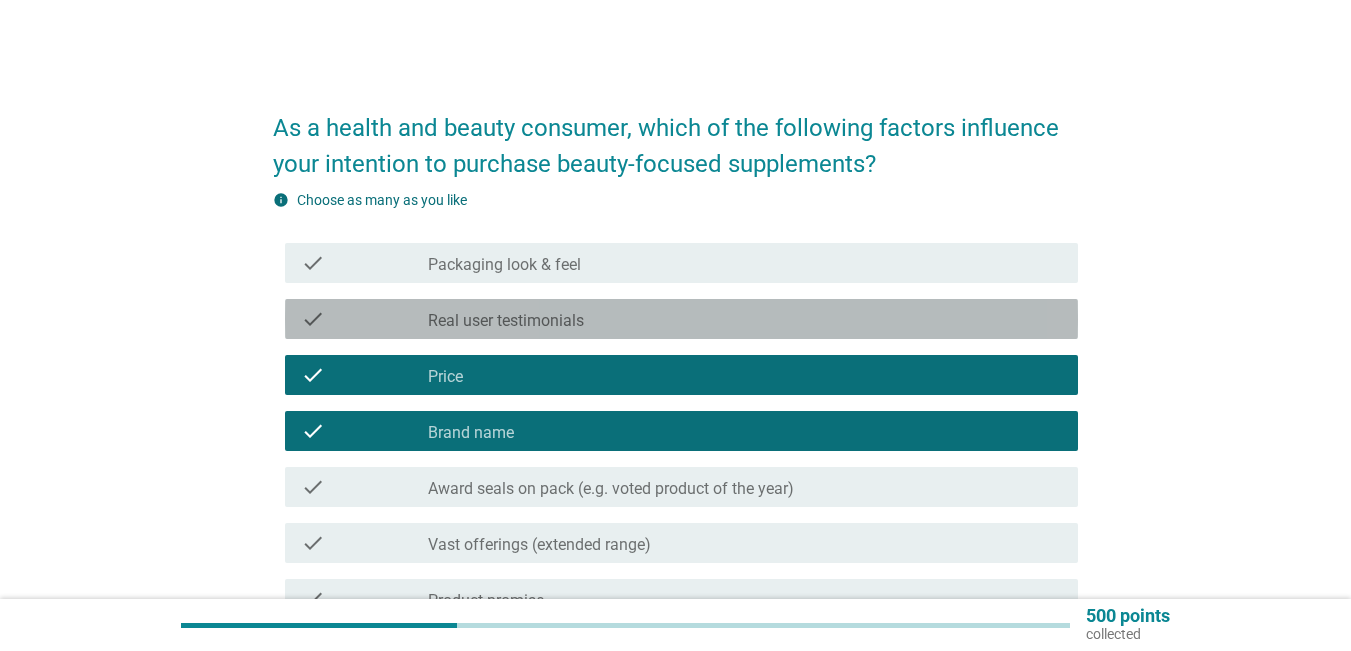 click on "check_box_outline_blank Real user testimonials" at bounding box center (745, 319) 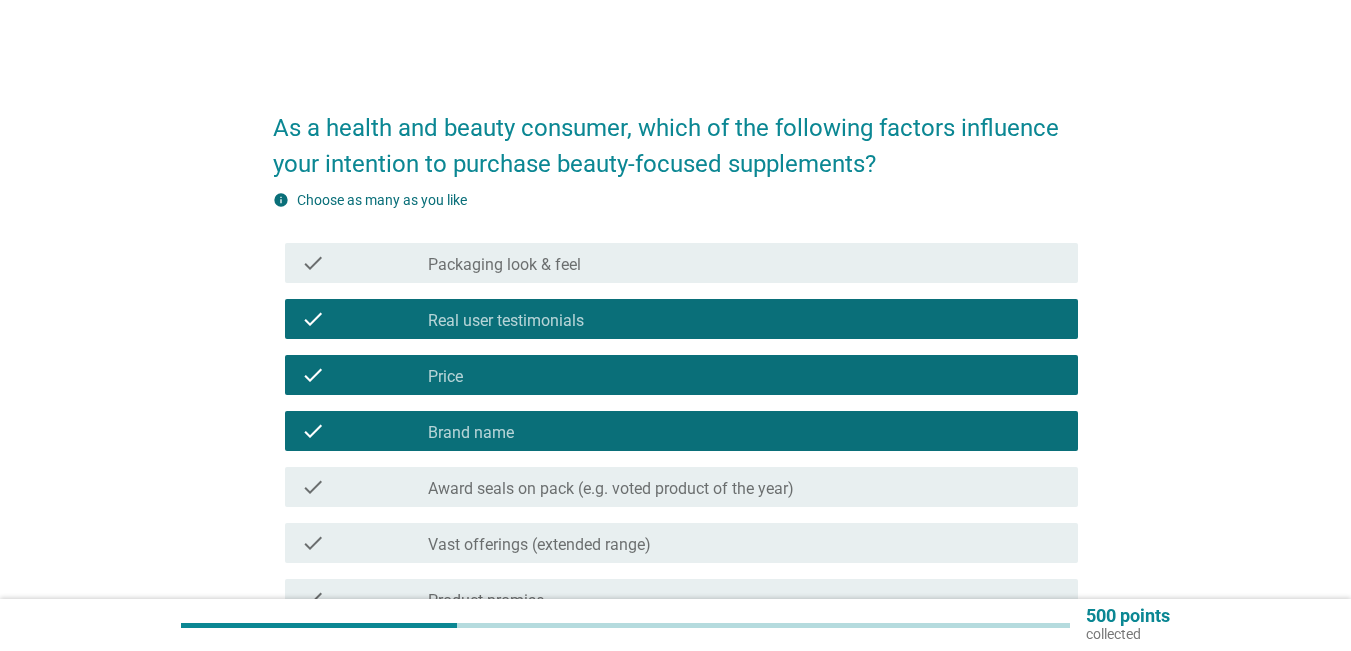 scroll, scrollTop: 262, scrollLeft: 0, axis: vertical 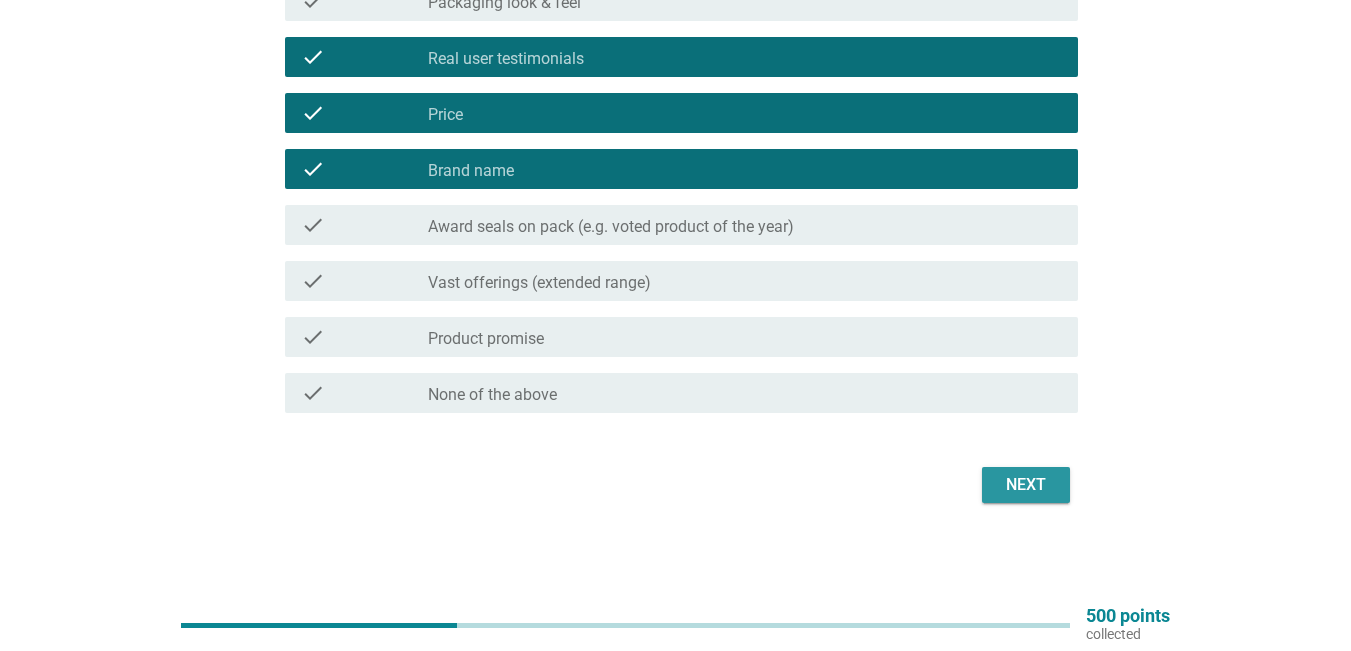click on "Next" at bounding box center (1026, 485) 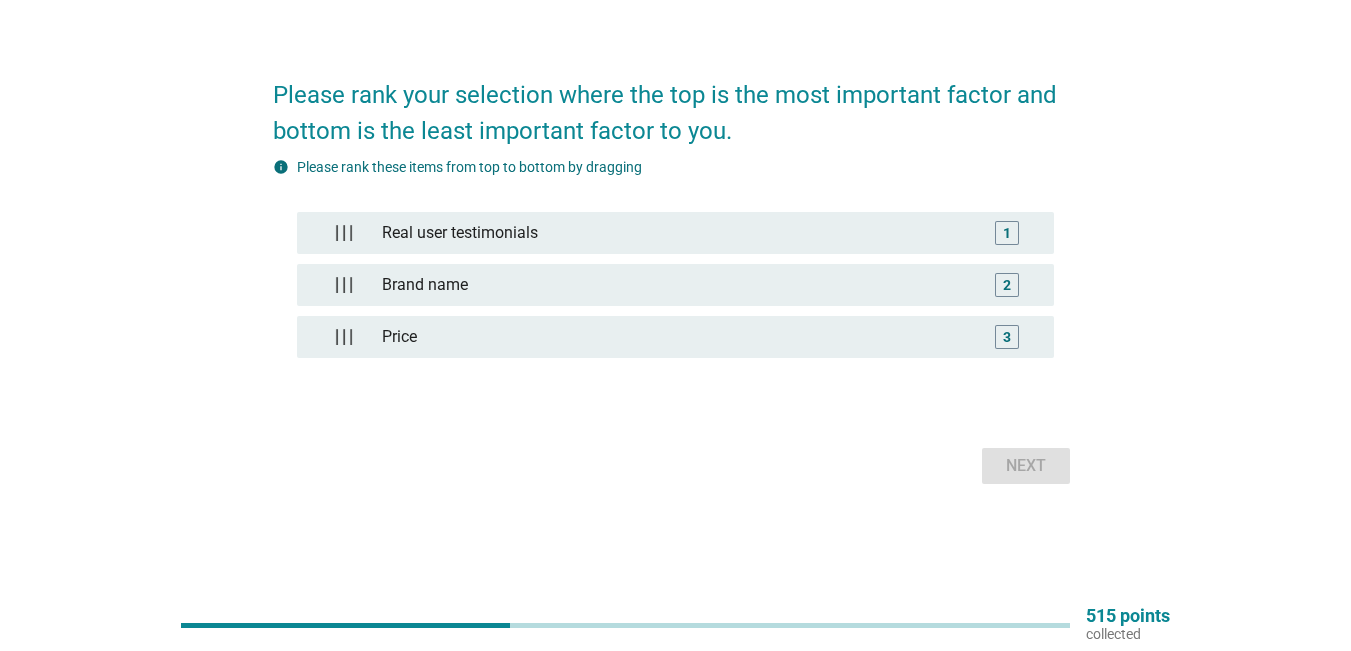 scroll, scrollTop: 0, scrollLeft: 0, axis: both 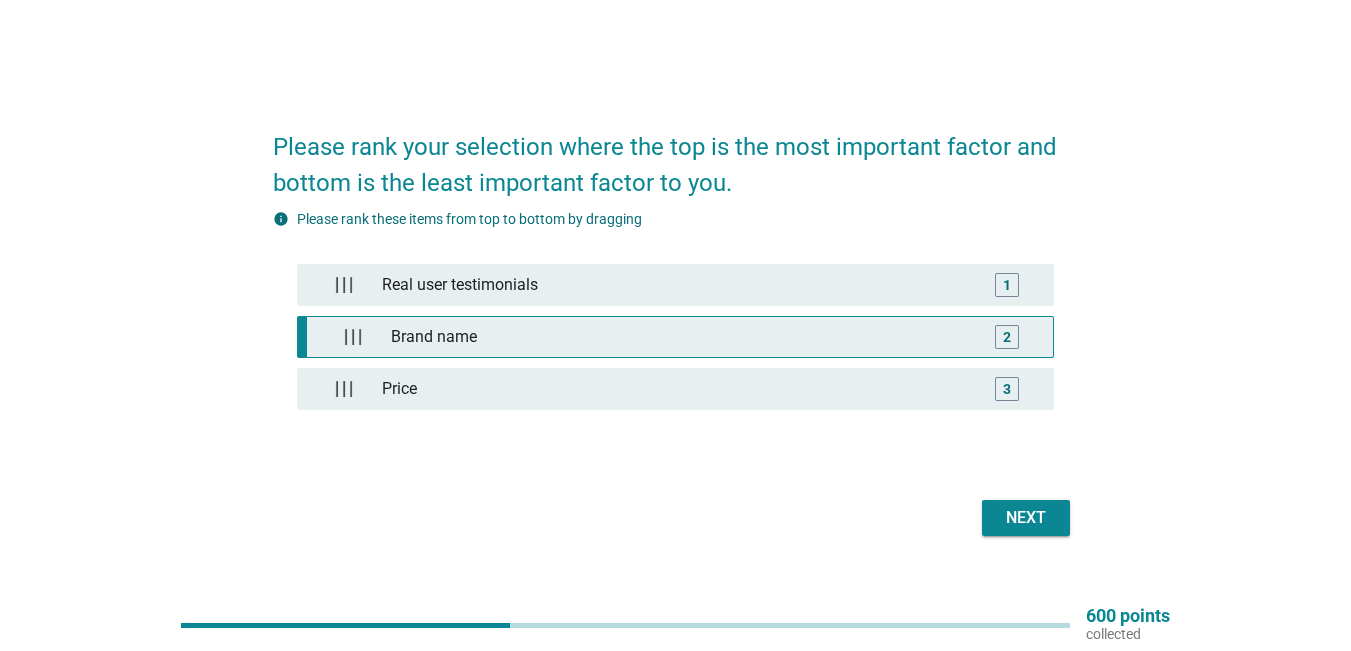 click on "Brand name" at bounding box center [680, 337] 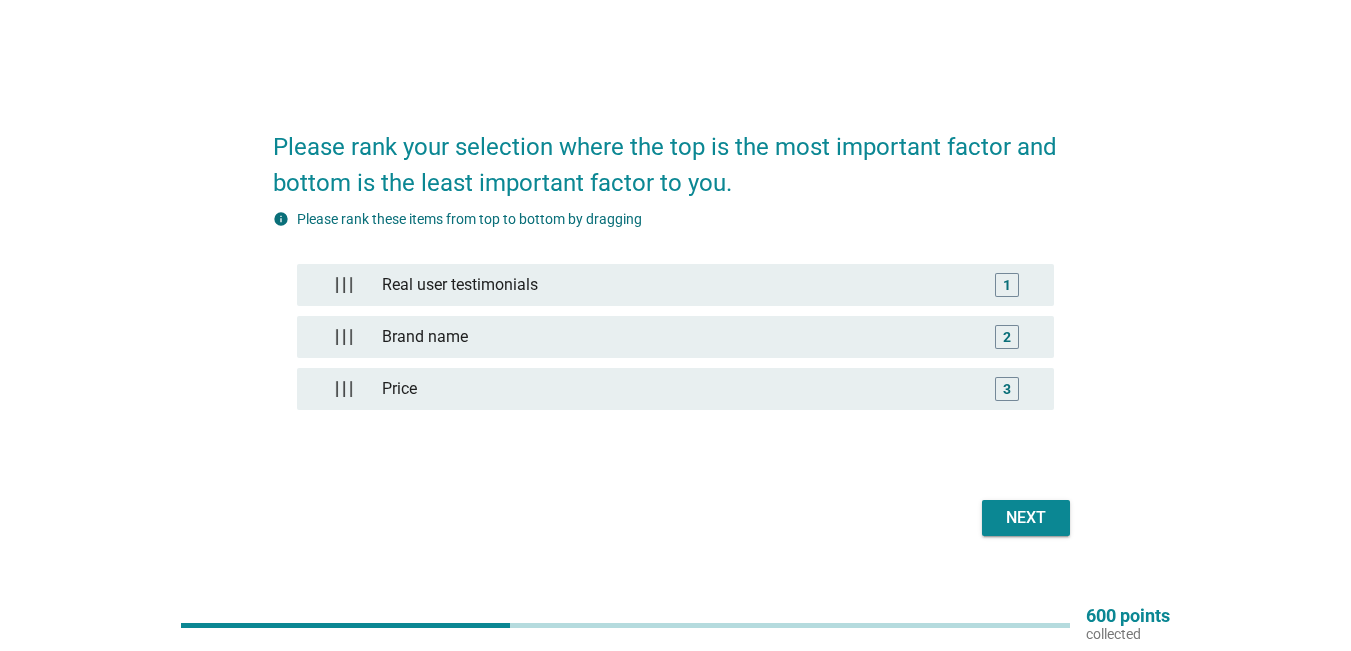 click on "Next" at bounding box center [1026, 518] 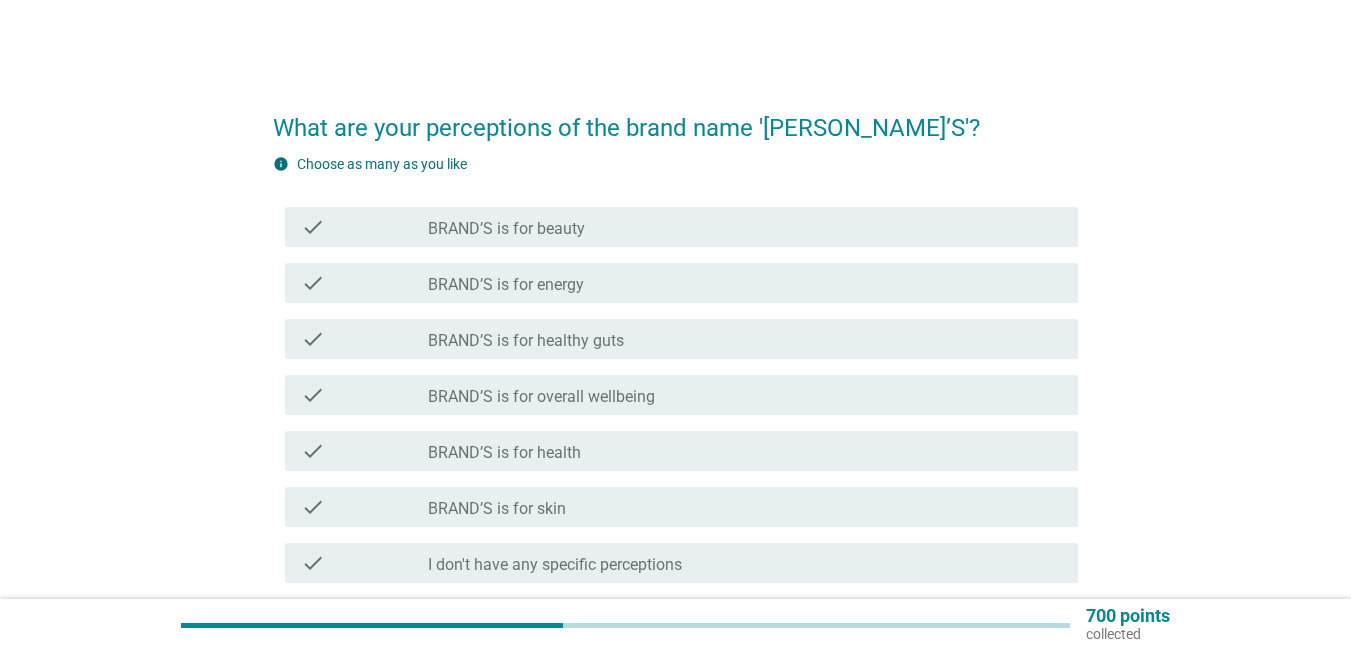 click on "check_box_outline_blank BRAND’S is for energy" at bounding box center [745, 283] 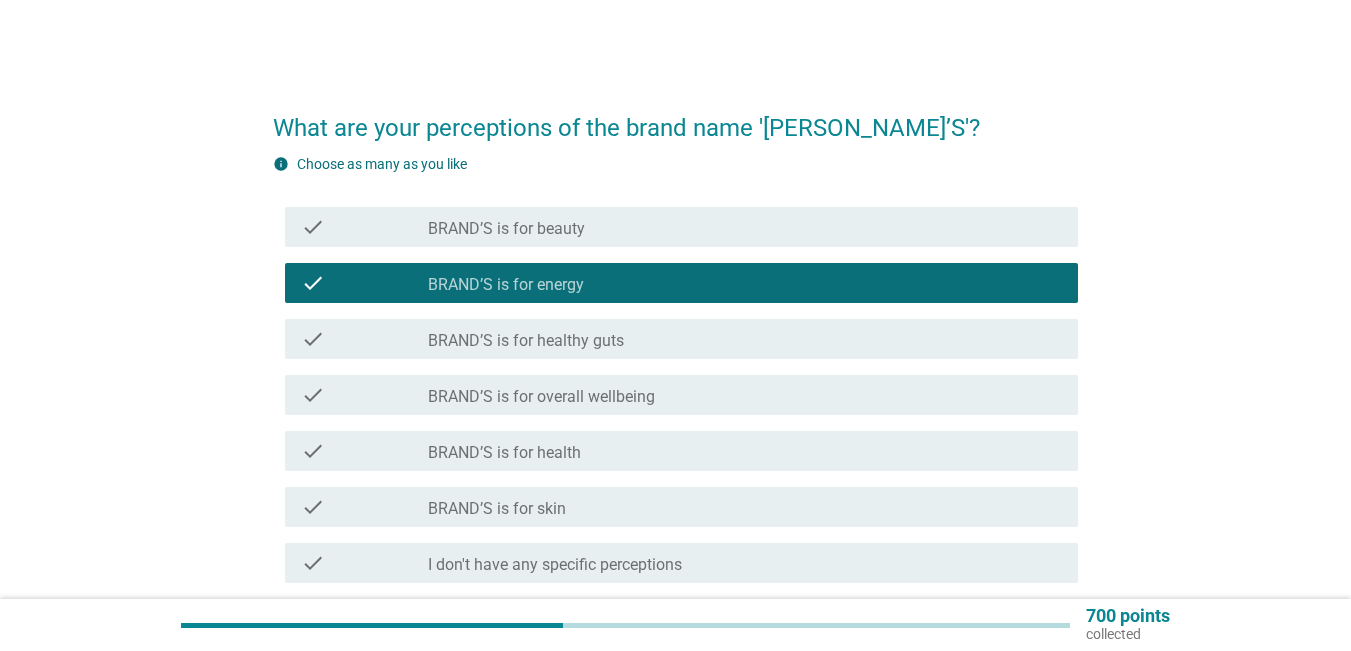 scroll, scrollTop: 226, scrollLeft: 0, axis: vertical 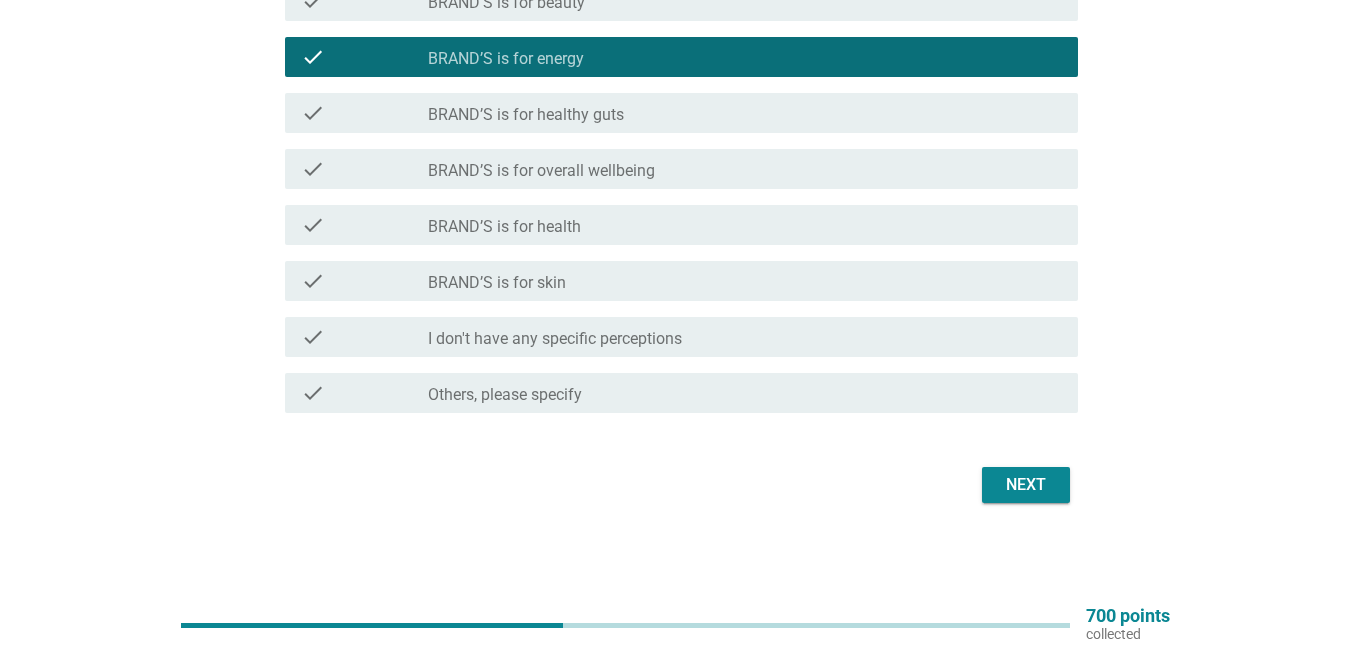 click on "check_box_outline_blank BRAND’S is for skin" at bounding box center (745, 281) 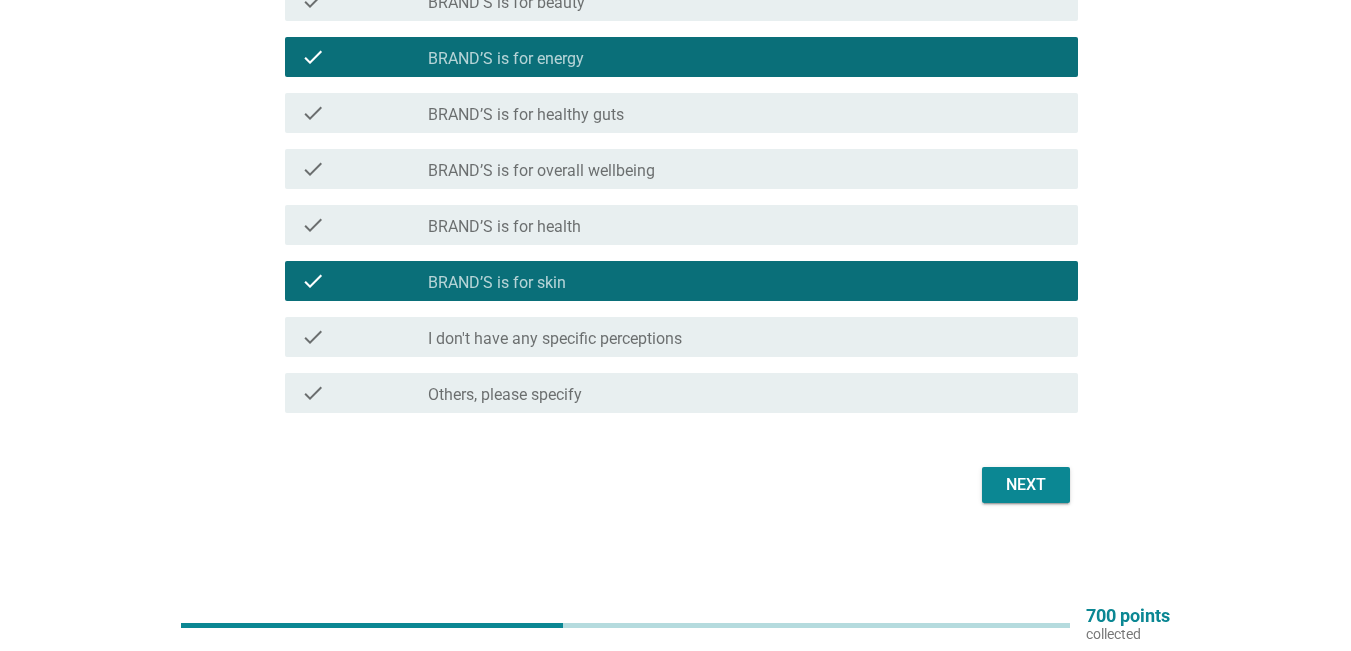 click on "Next" at bounding box center (1026, 485) 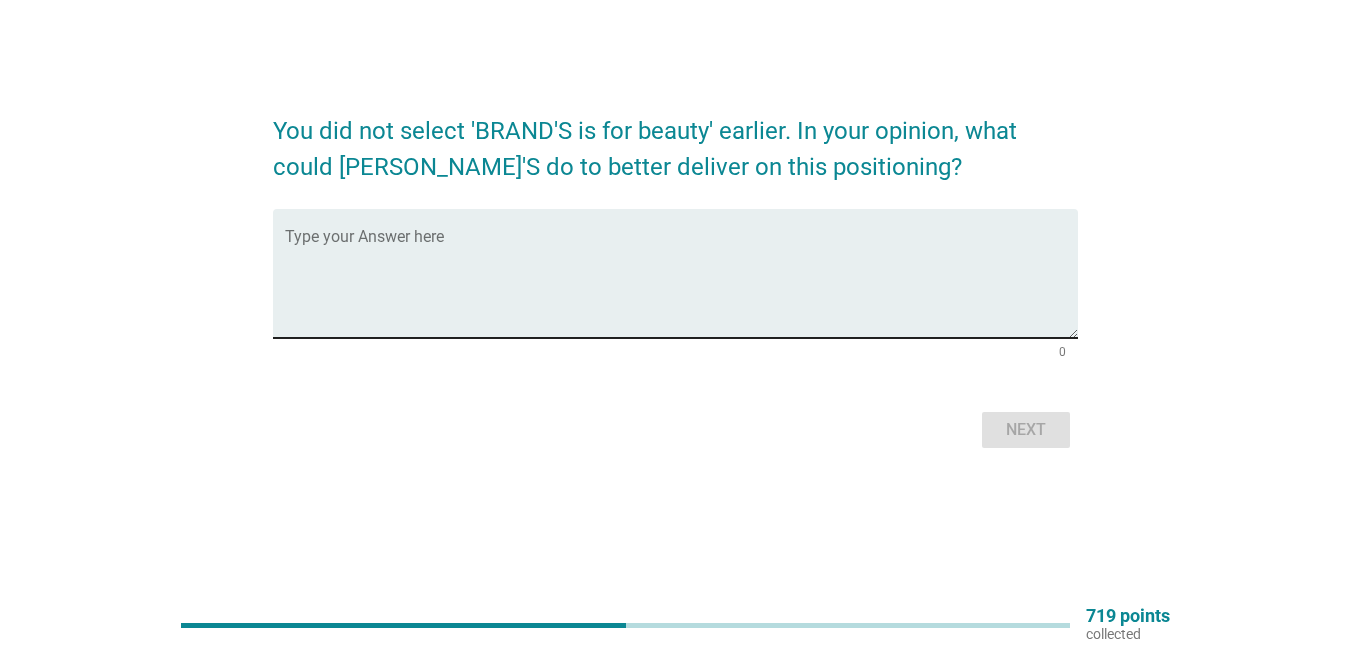 scroll, scrollTop: 0, scrollLeft: 0, axis: both 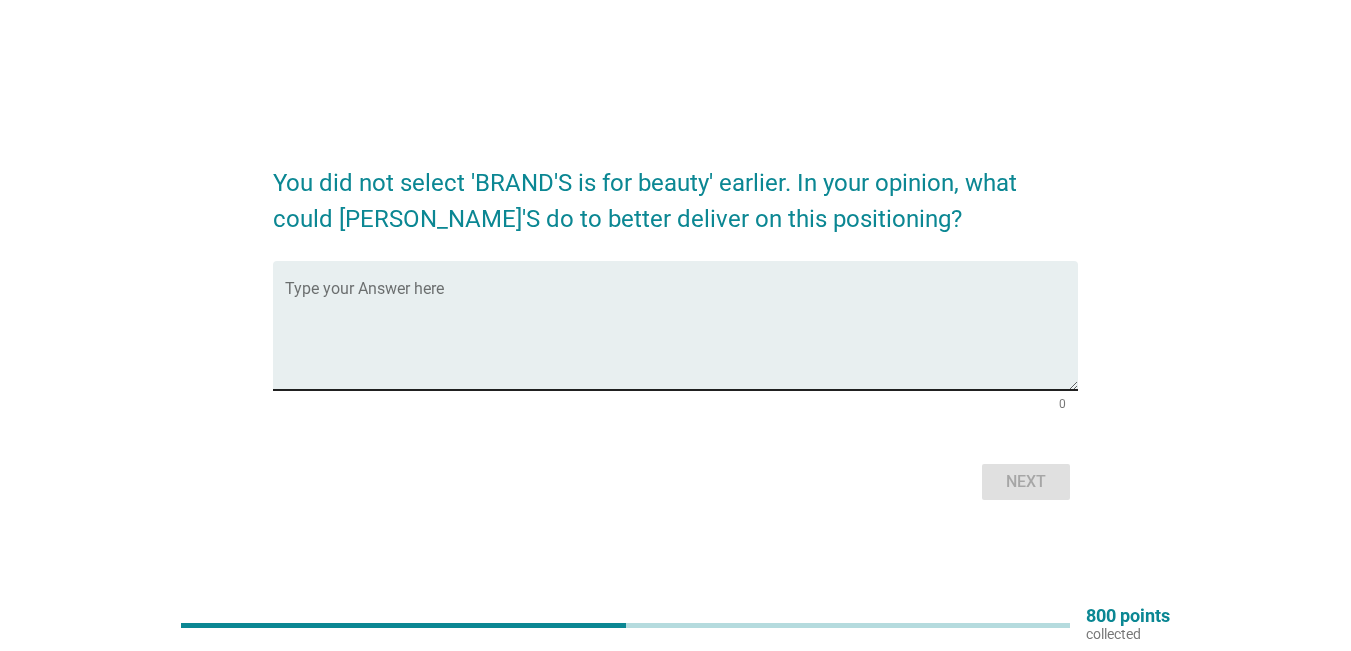 click at bounding box center [681, 337] 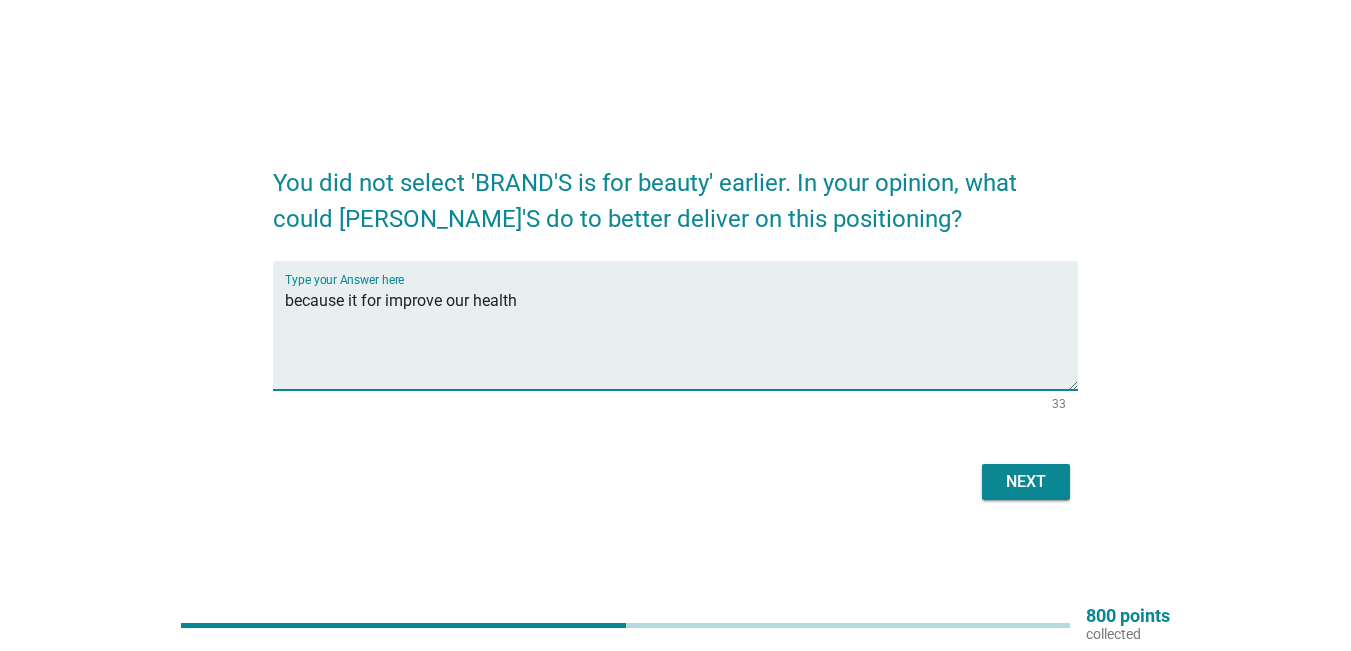 type on "because it for improve our health" 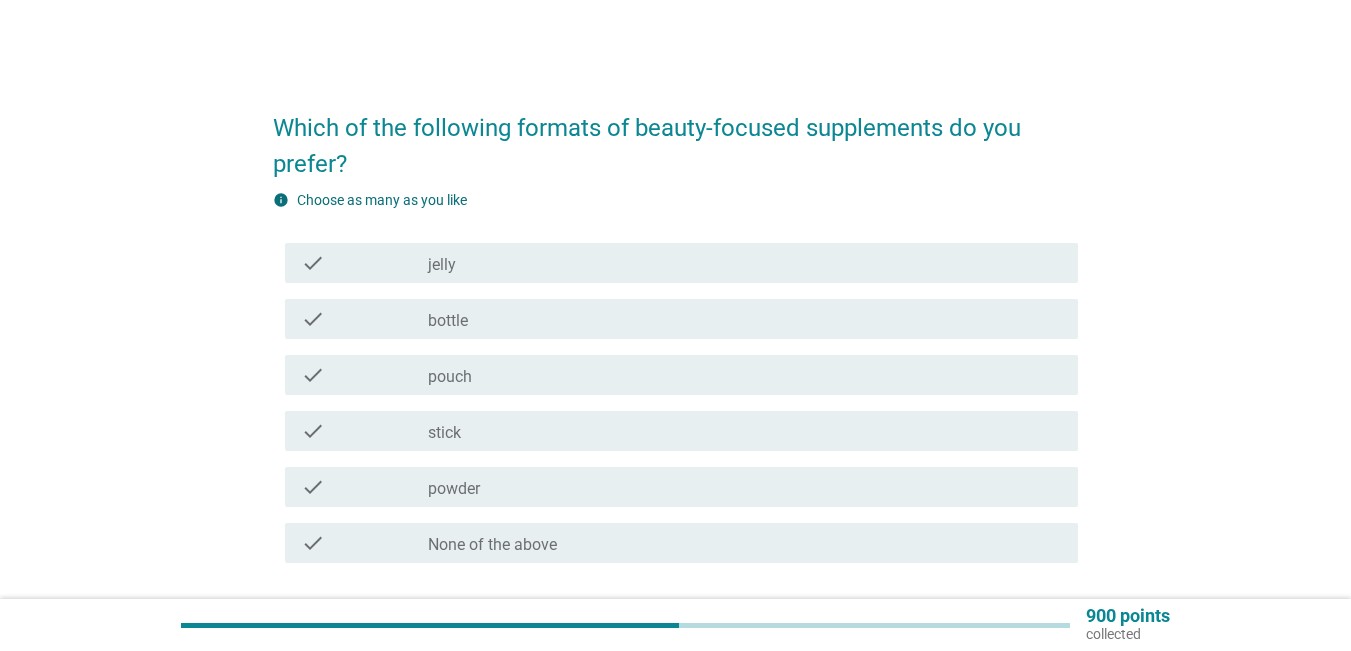 click on "check_box_outline_blank bottle" at bounding box center [745, 319] 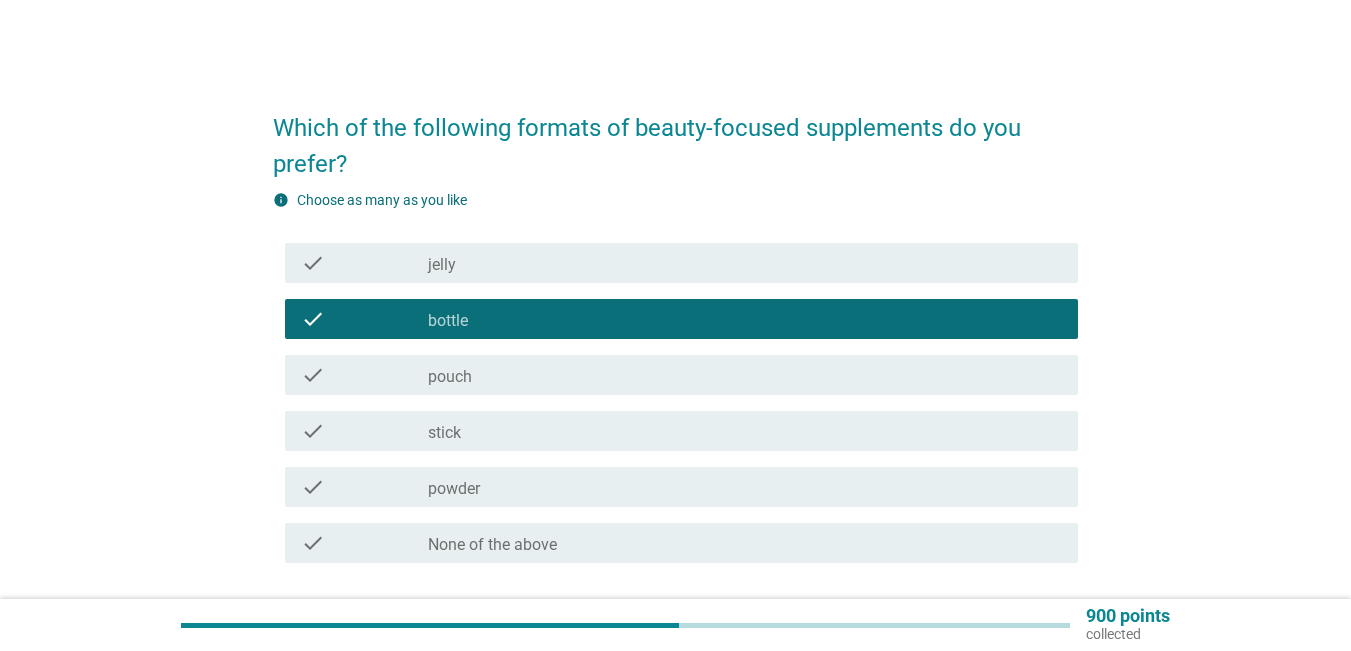 scroll, scrollTop: 150, scrollLeft: 0, axis: vertical 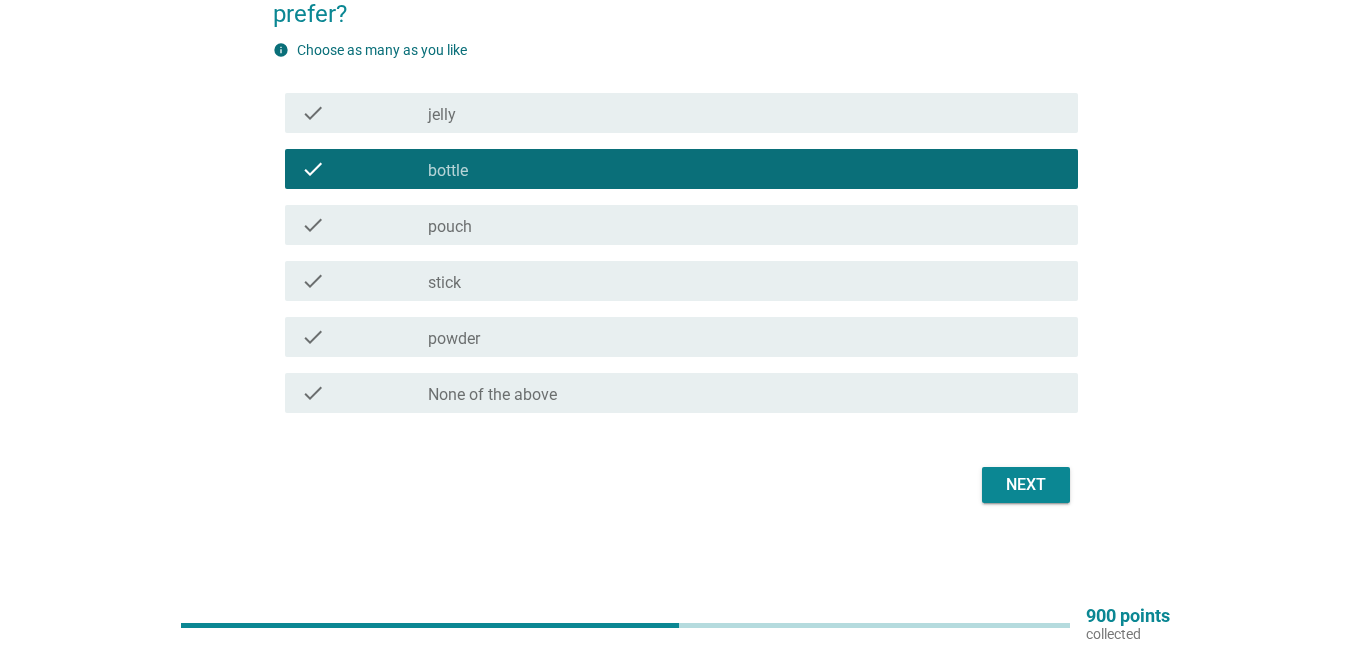 click on "check_box_outline_blank powder" at bounding box center (745, 337) 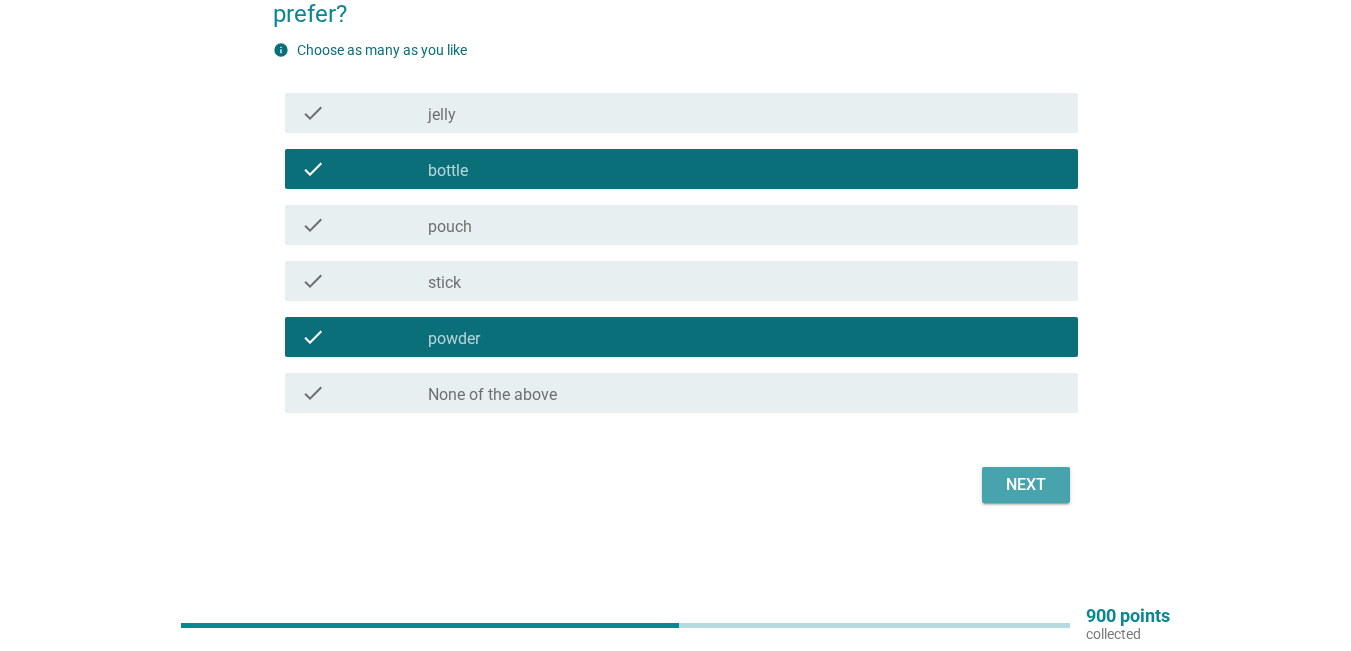 click on "Next" at bounding box center [1026, 485] 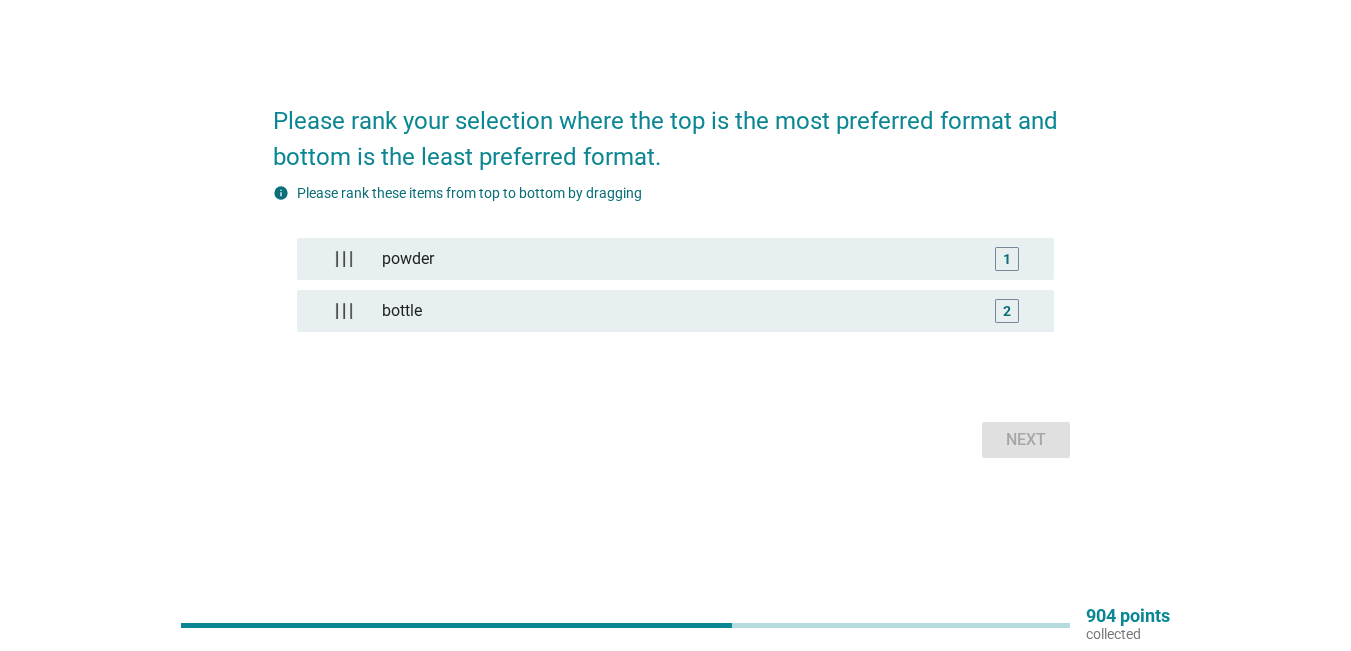 scroll, scrollTop: 0, scrollLeft: 0, axis: both 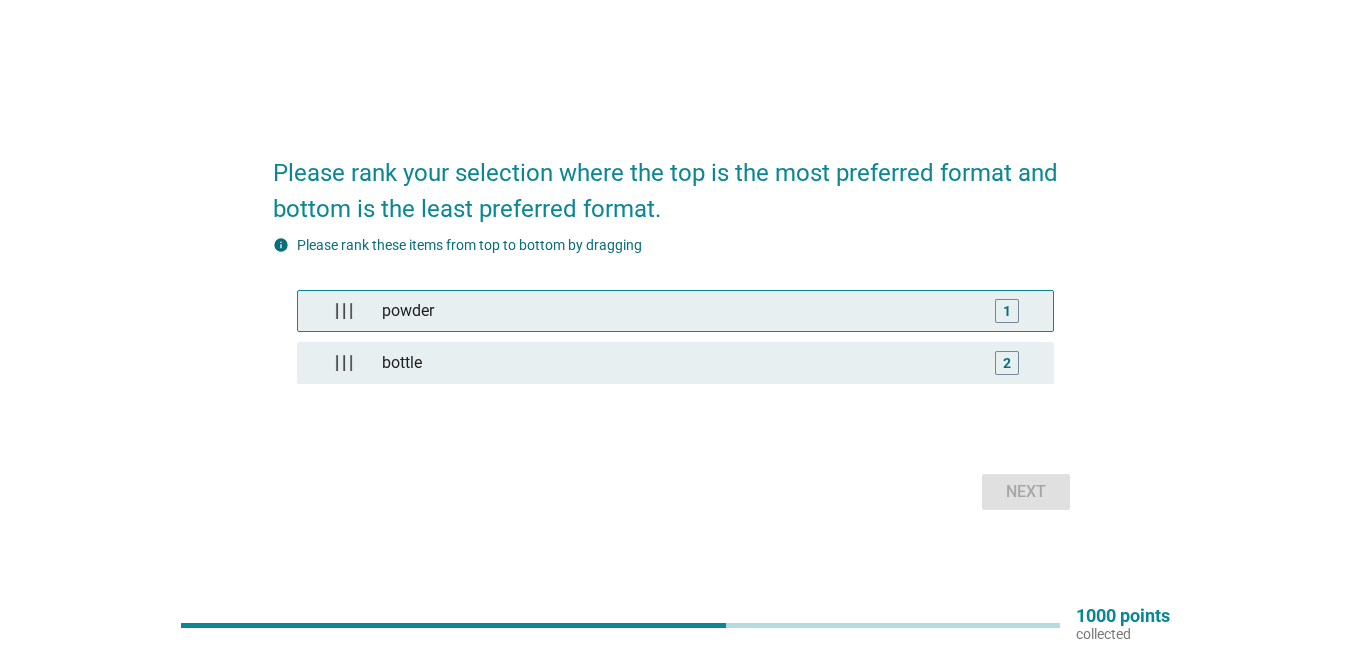 click on "powder" at bounding box center (675, 311) 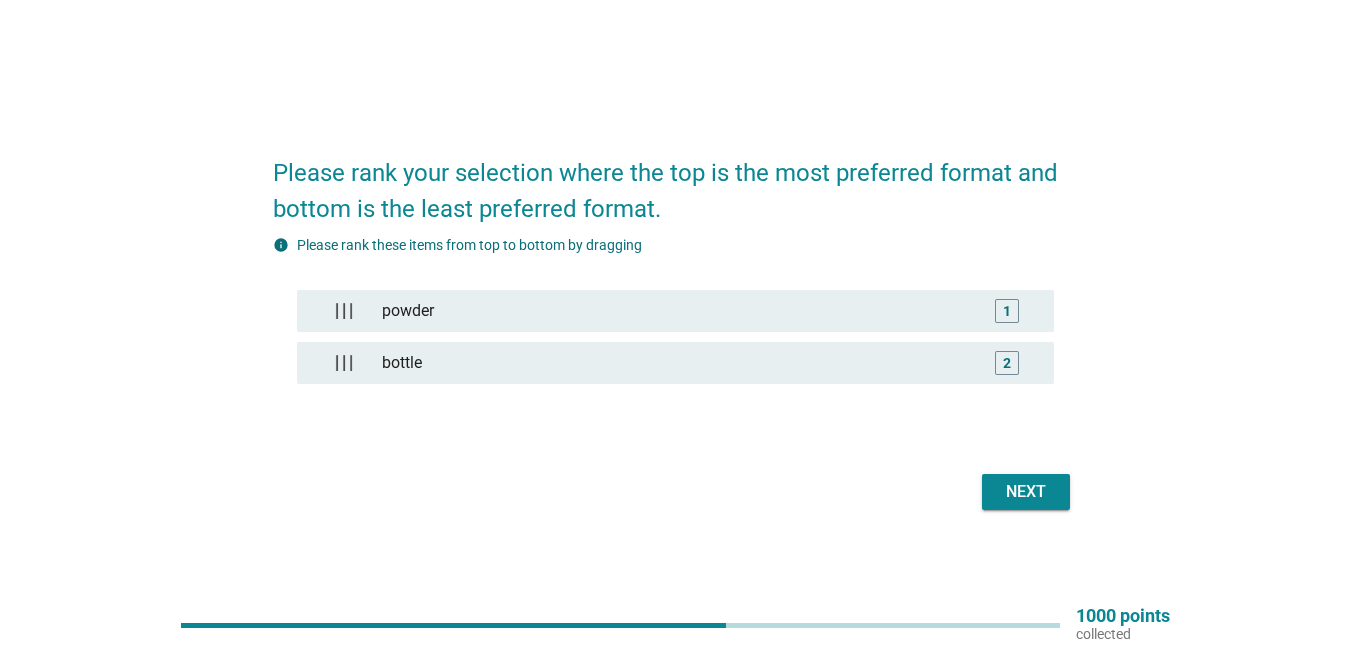 click on "Next" at bounding box center [675, 492] 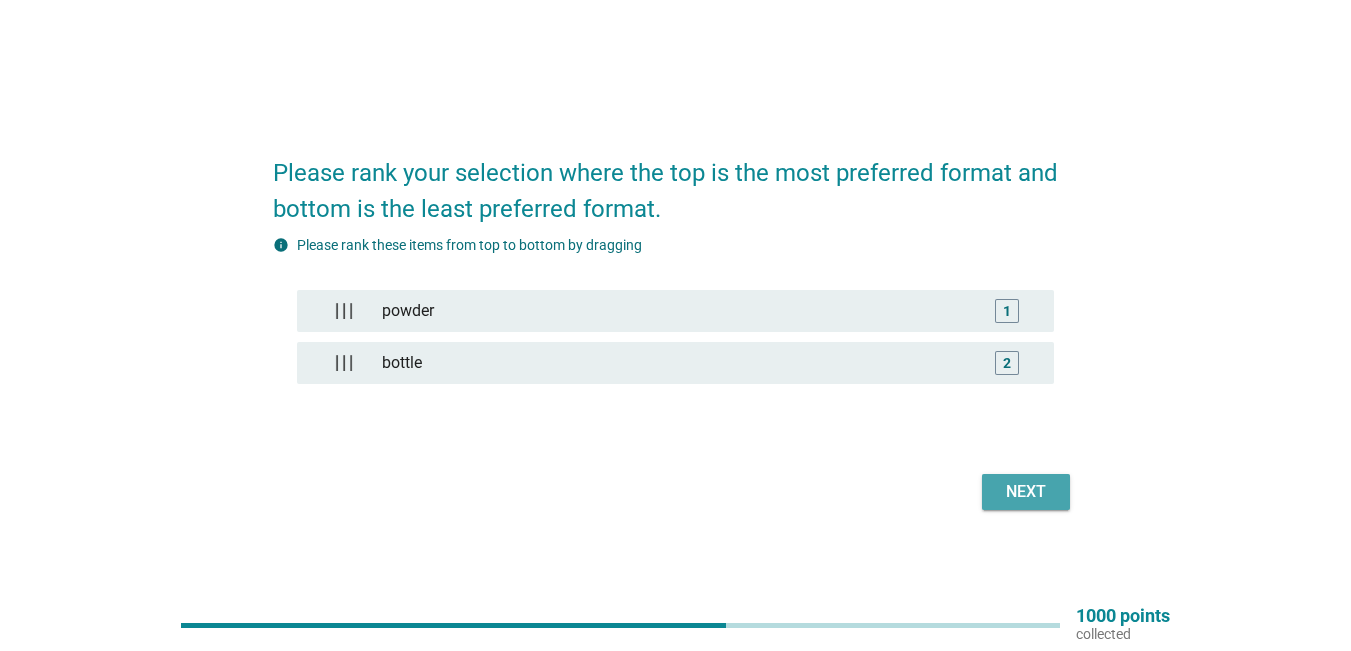 click on "Next" at bounding box center (1026, 492) 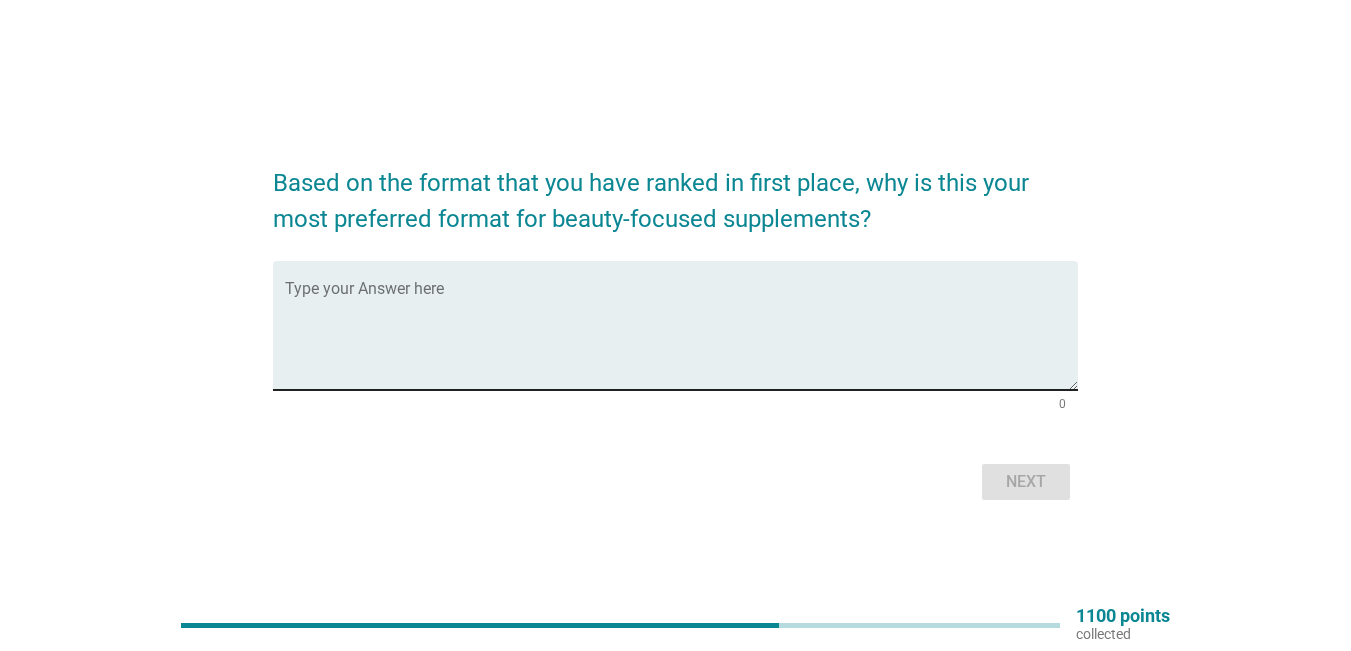 click at bounding box center [681, 337] 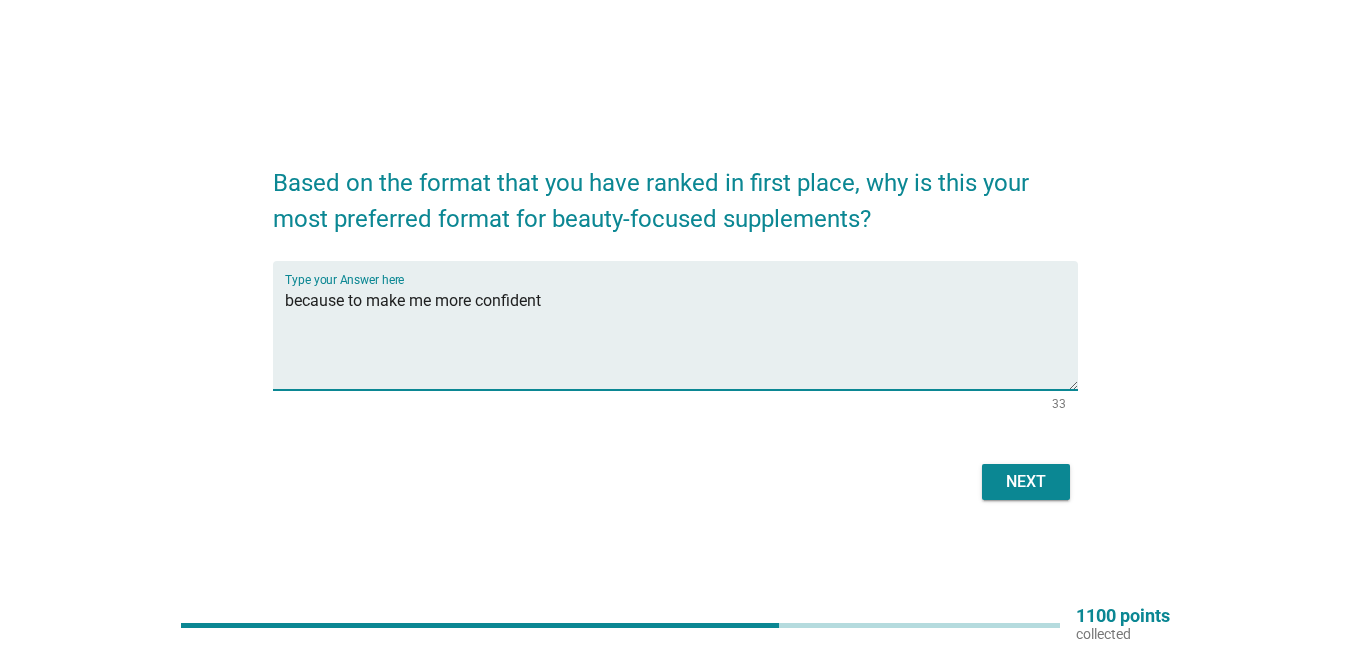 type on "because to make me more confident" 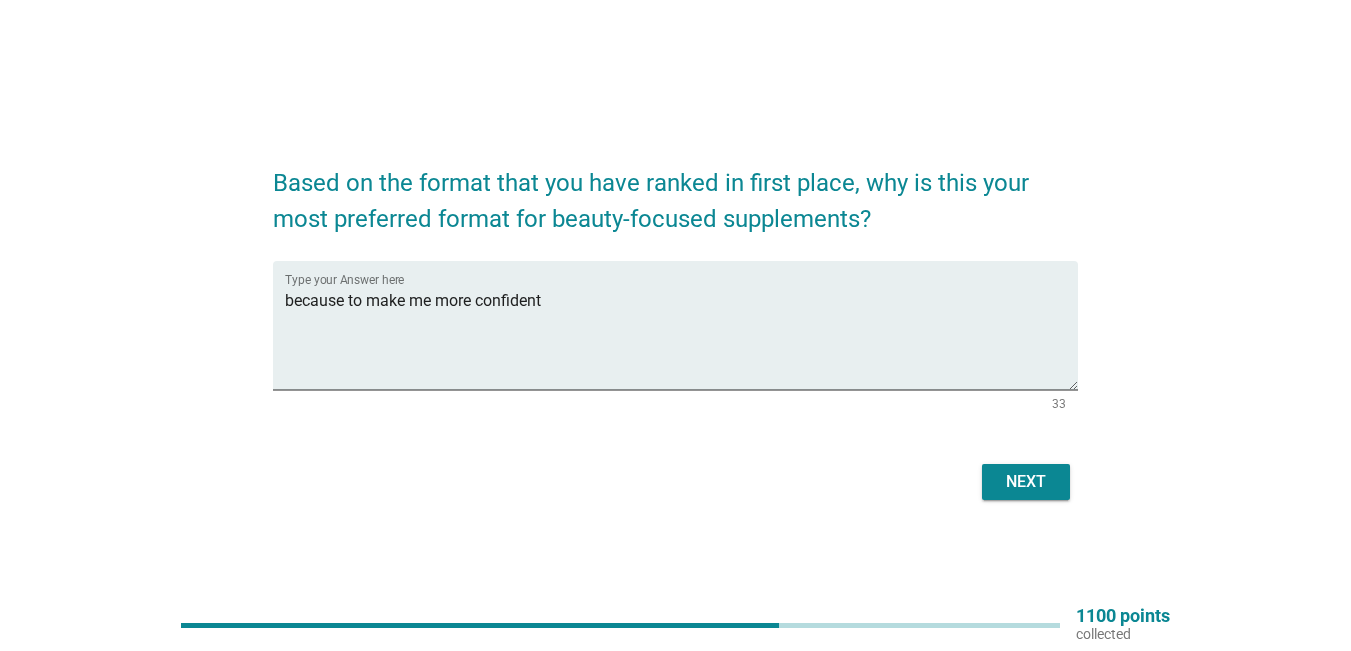 click on "Next" at bounding box center [1026, 482] 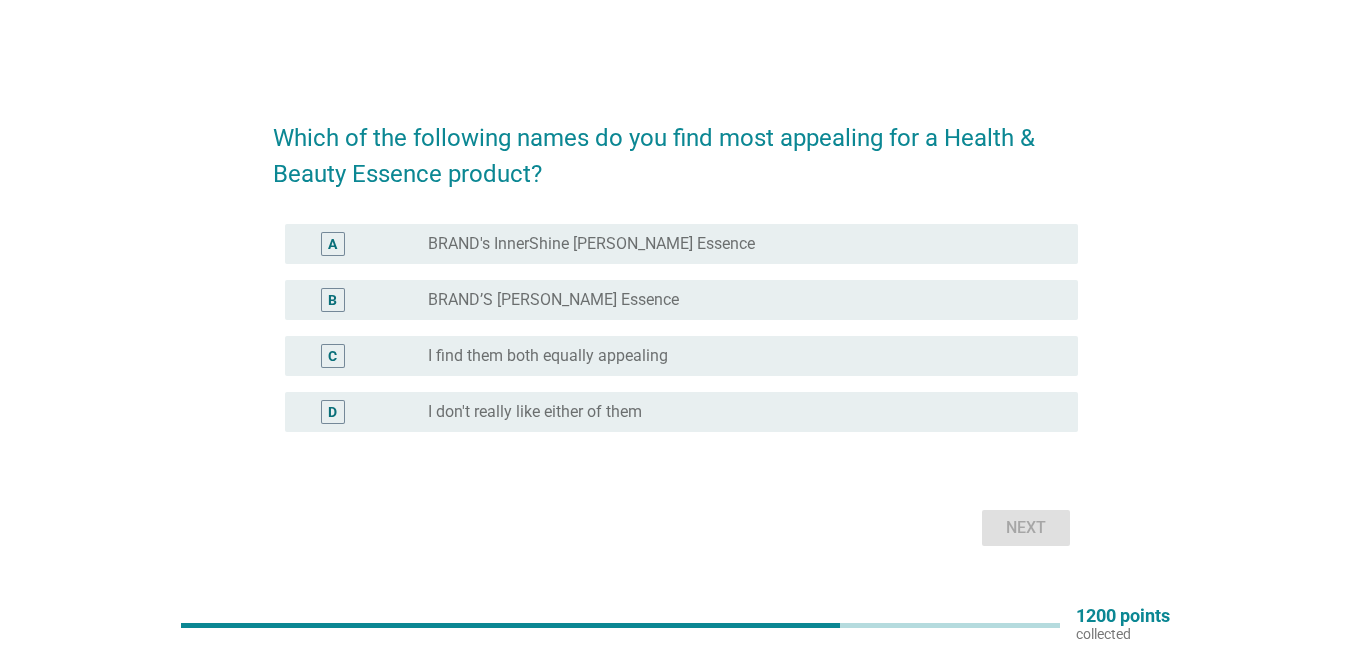 click on "radio_button_unchecked BRAND’S [PERSON_NAME] Essence" at bounding box center (737, 300) 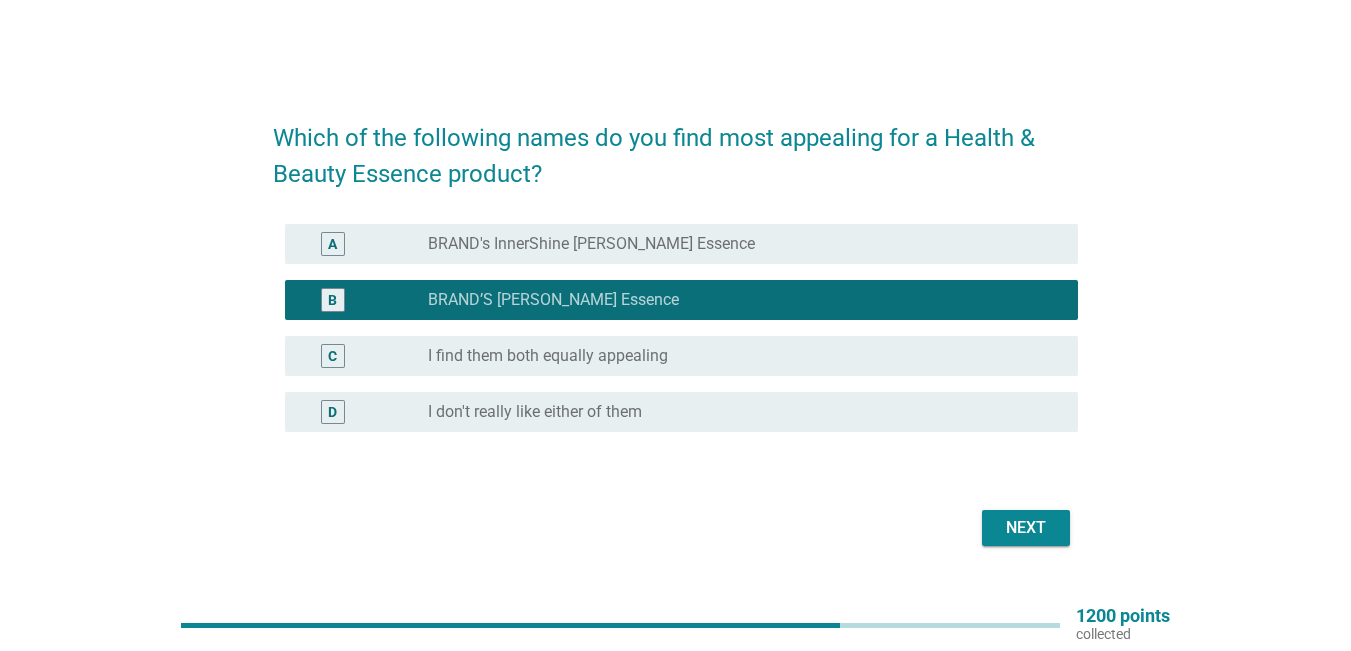 click on "Next" at bounding box center [1026, 528] 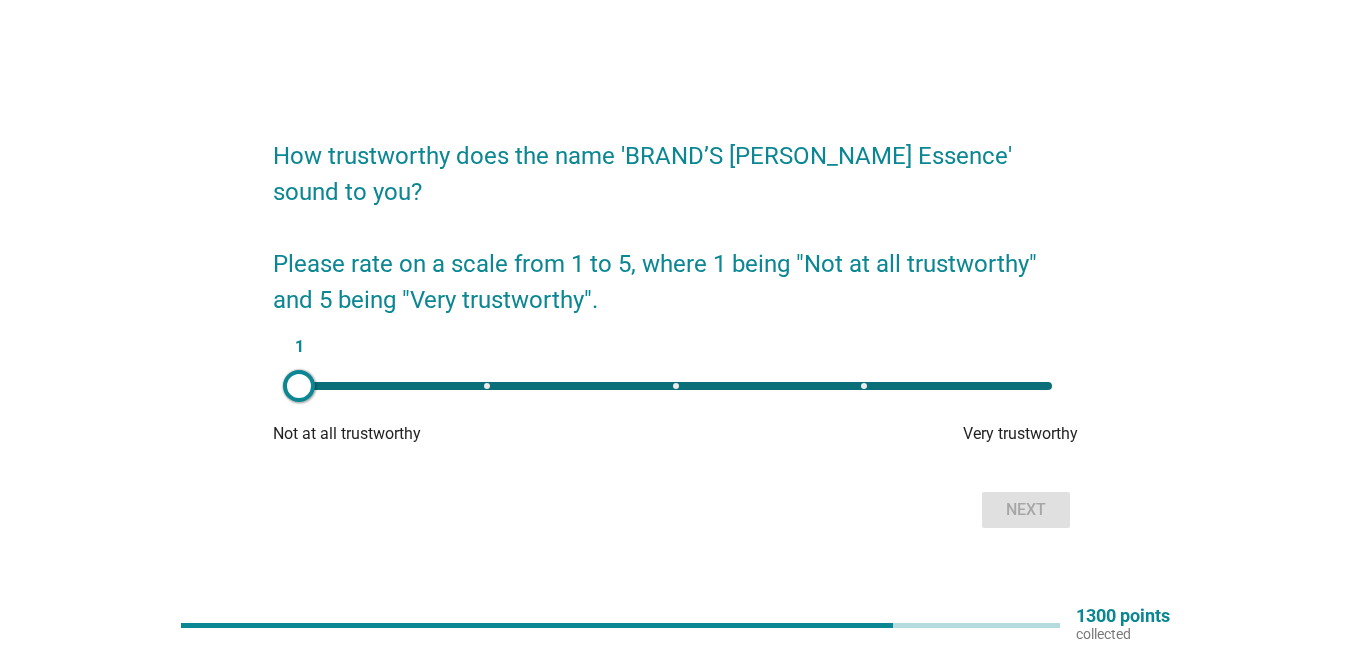 click on "1" at bounding box center (675, 386) 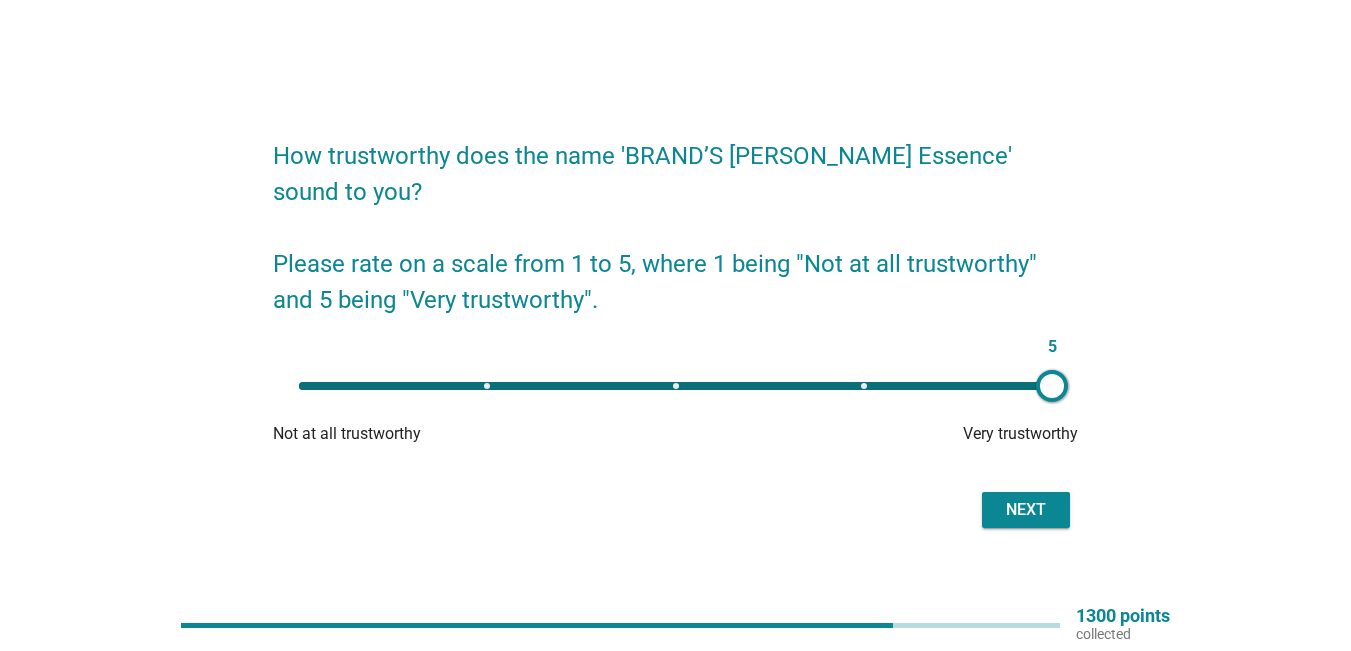 click on "Next" at bounding box center [1026, 510] 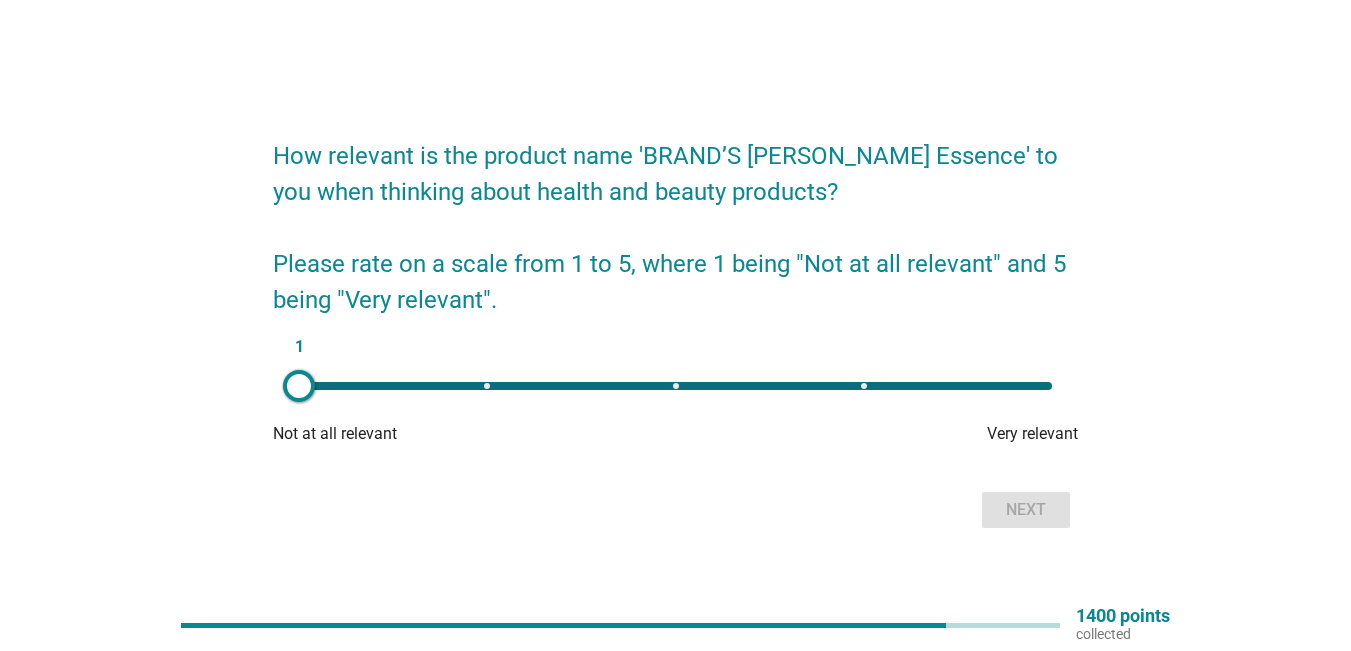 click on "Very relevant" at bounding box center [944, 434] 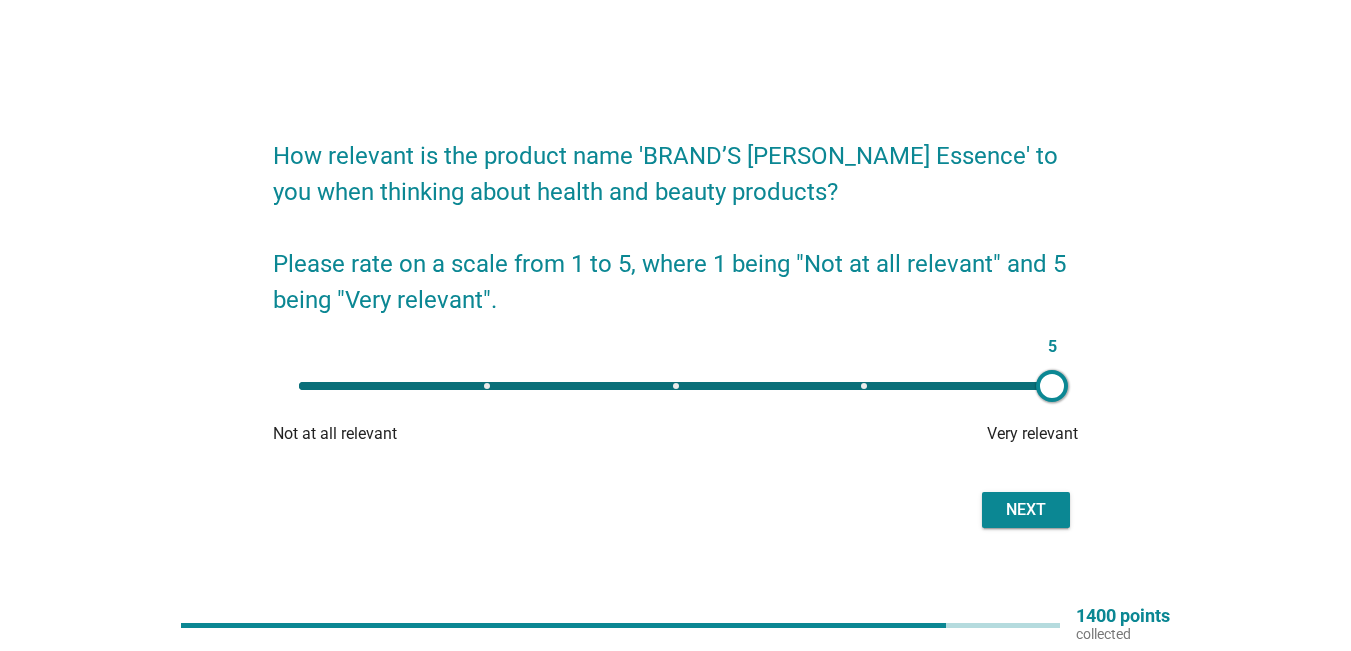 click on "Next" at bounding box center (1026, 510) 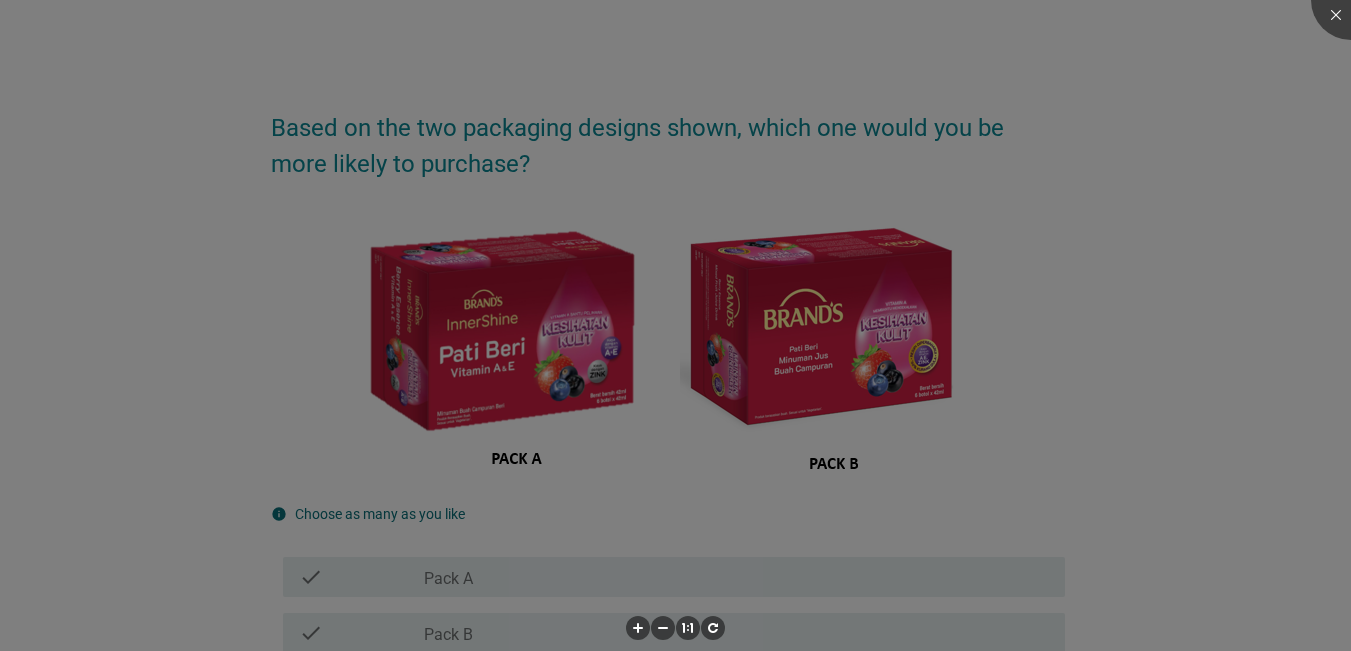 scroll, scrollTop: 200, scrollLeft: 0, axis: vertical 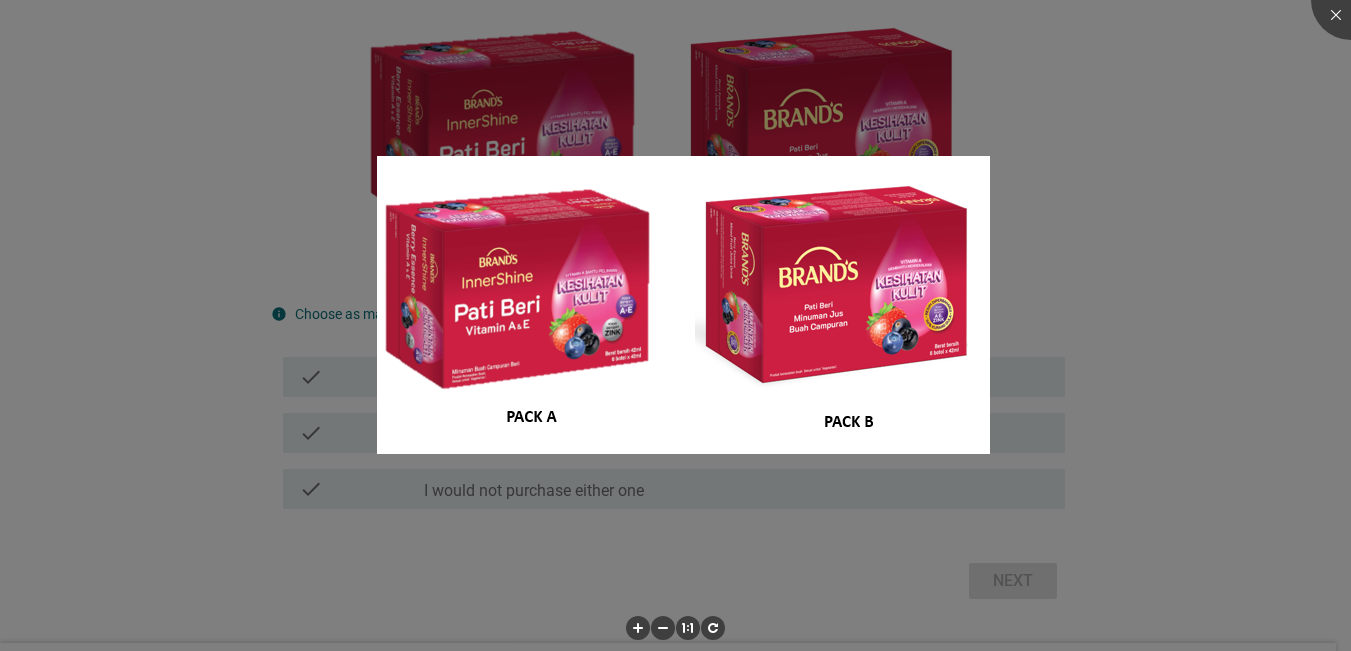 click at bounding box center (675, 325) 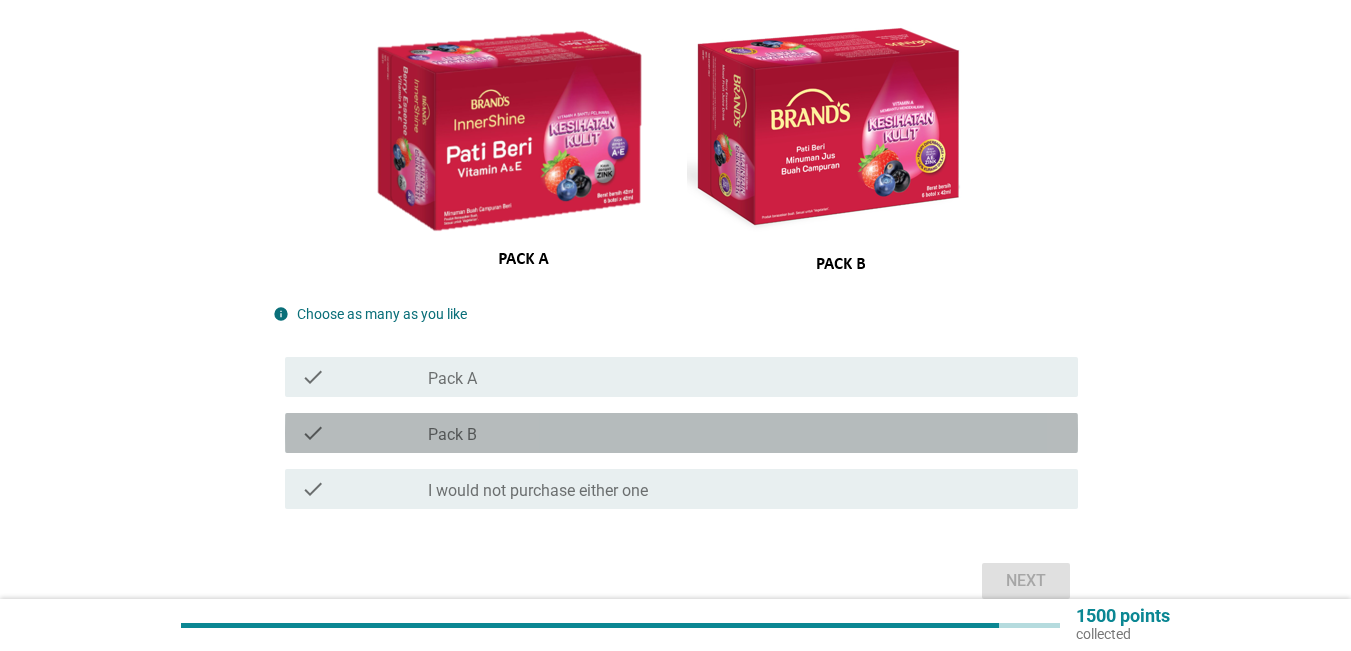 click on "check_box_outline_blank Pack B" at bounding box center (745, 433) 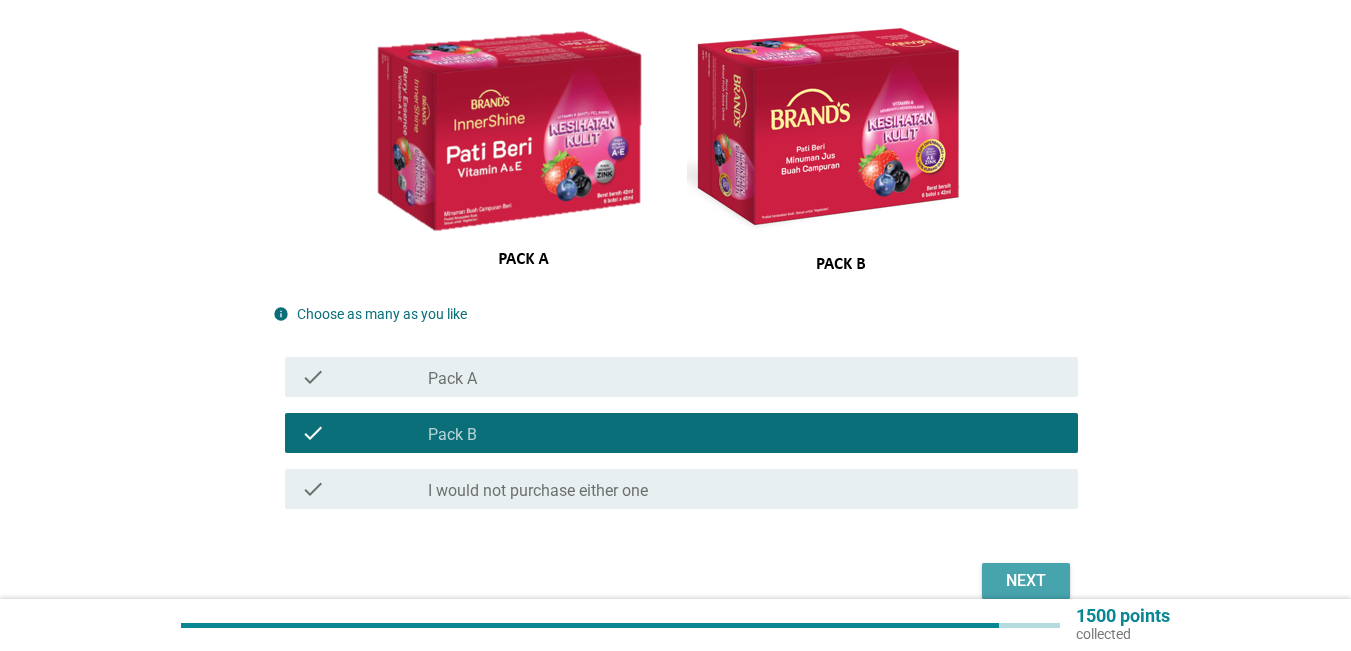 click on "Next" at bounding box center (1026, 581) 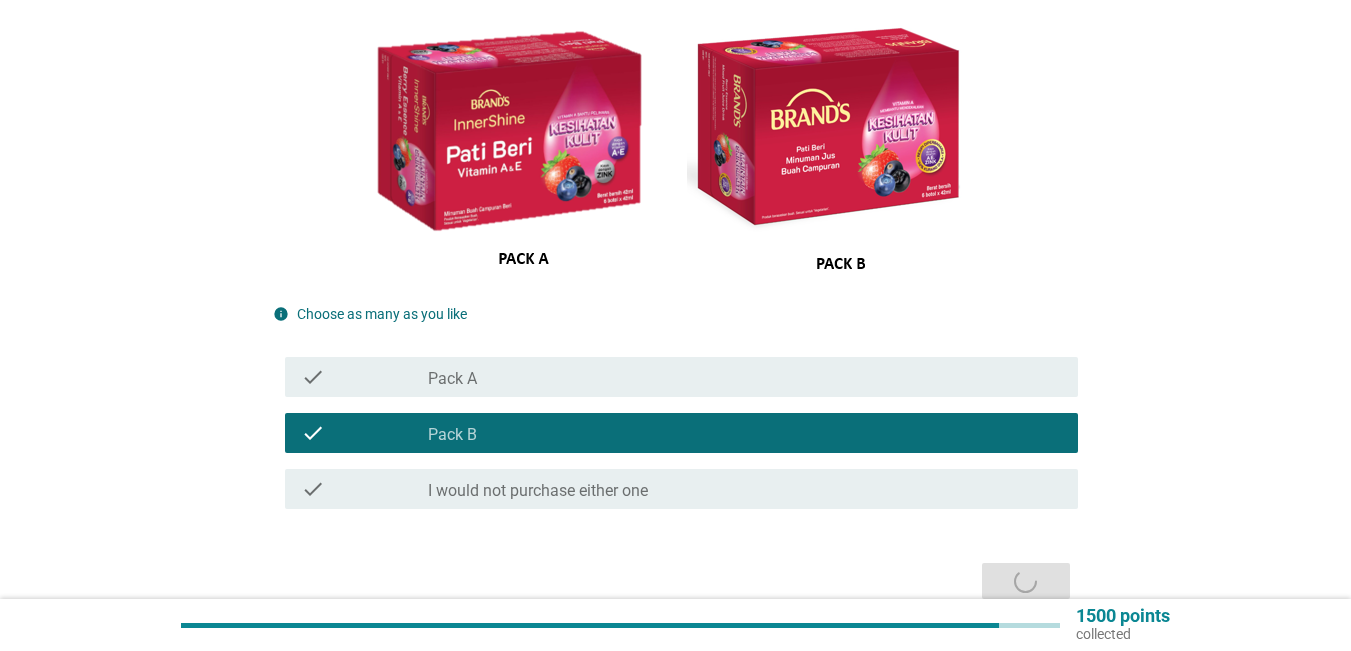 scroll, scrollTop: 0, scrollLeft: 0, axis: both 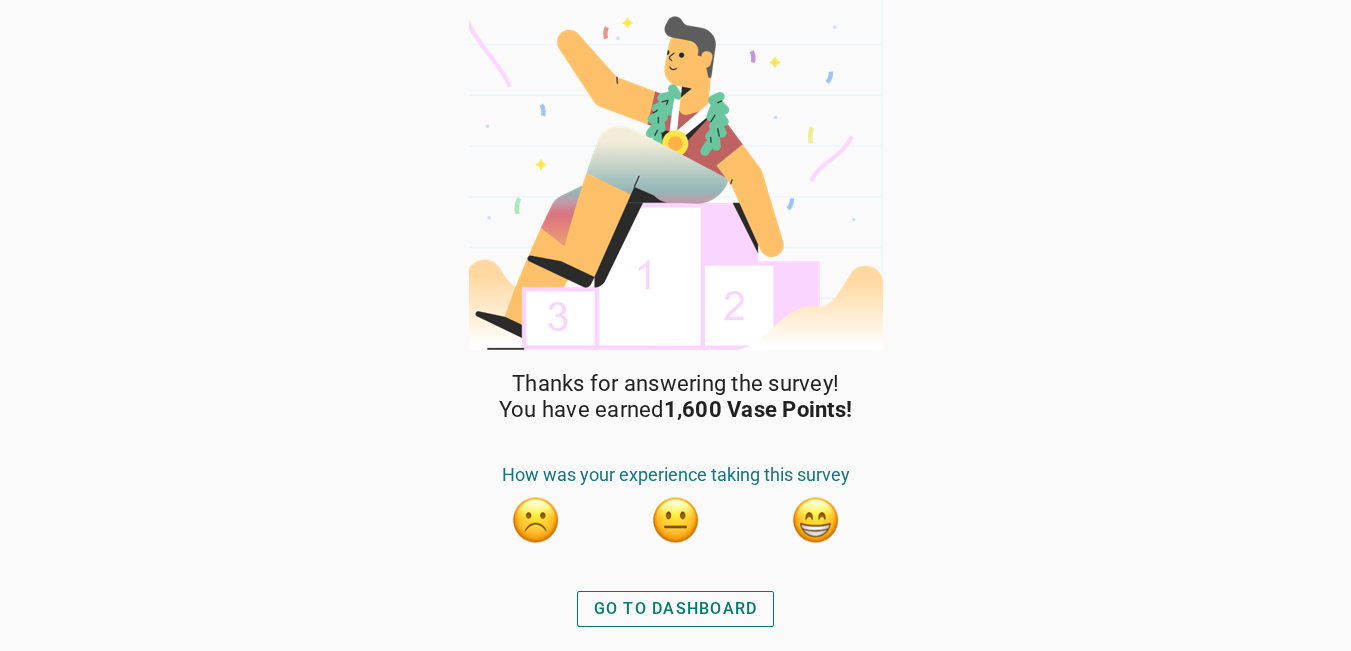 click on "GO TO DASHBOARD" at bounding box center (676, 609) 